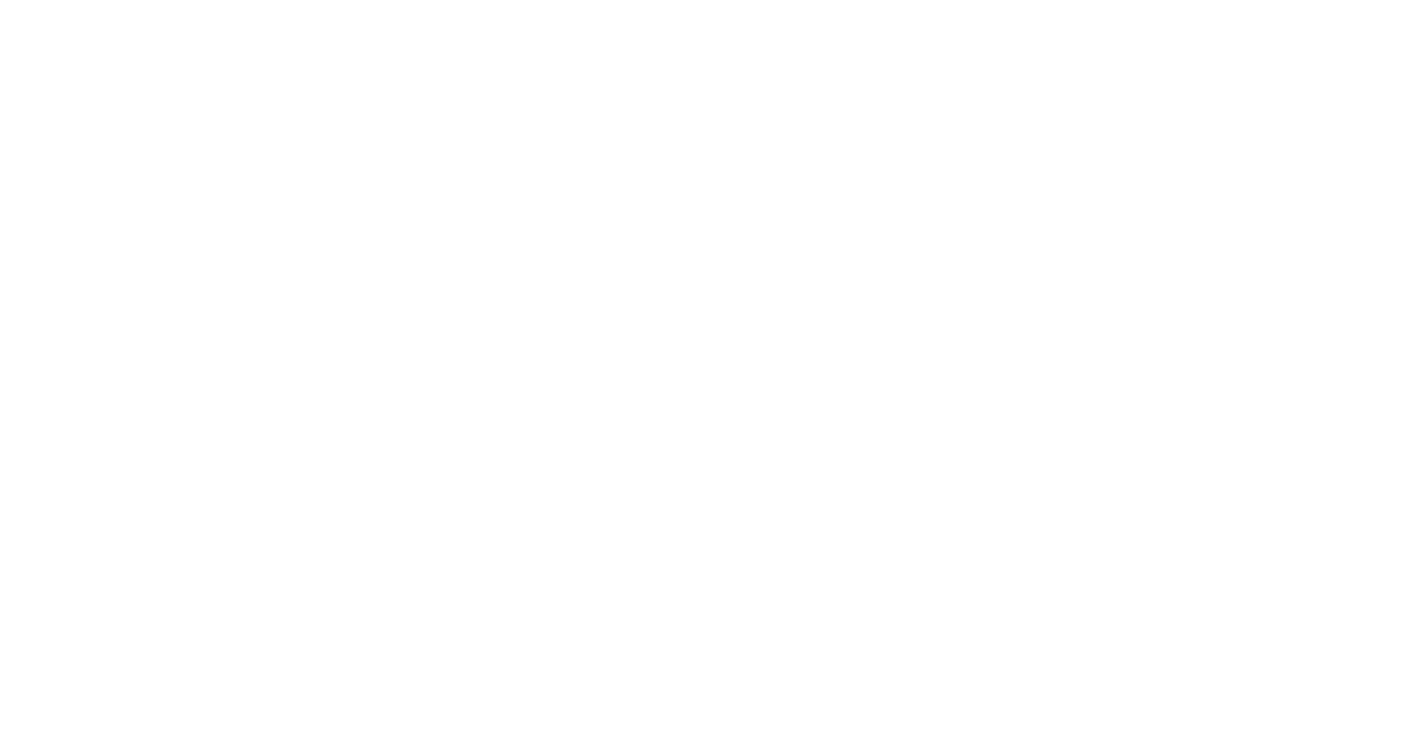 scroll, scrollTop: 0, scrollLeft: 0, axis: both 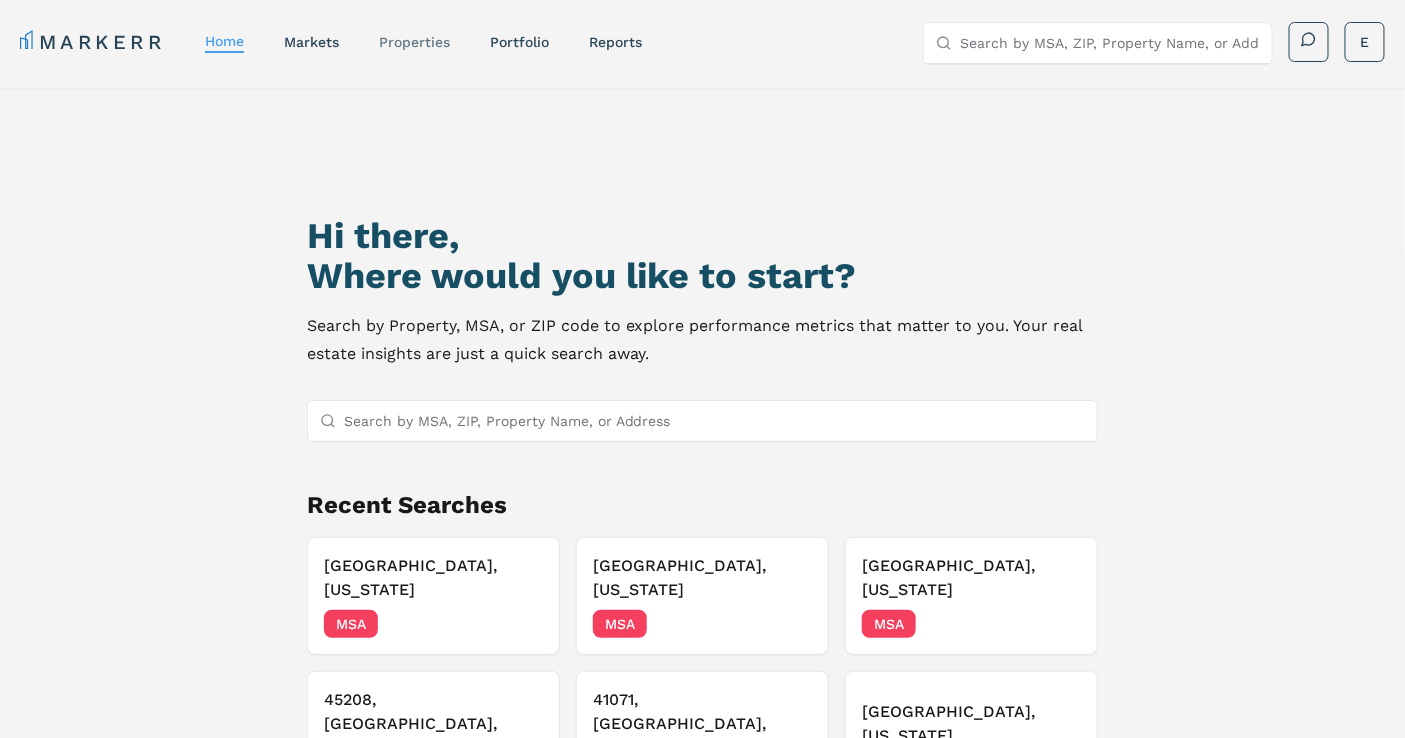 click on "properties" at bounding box center [414, 42] 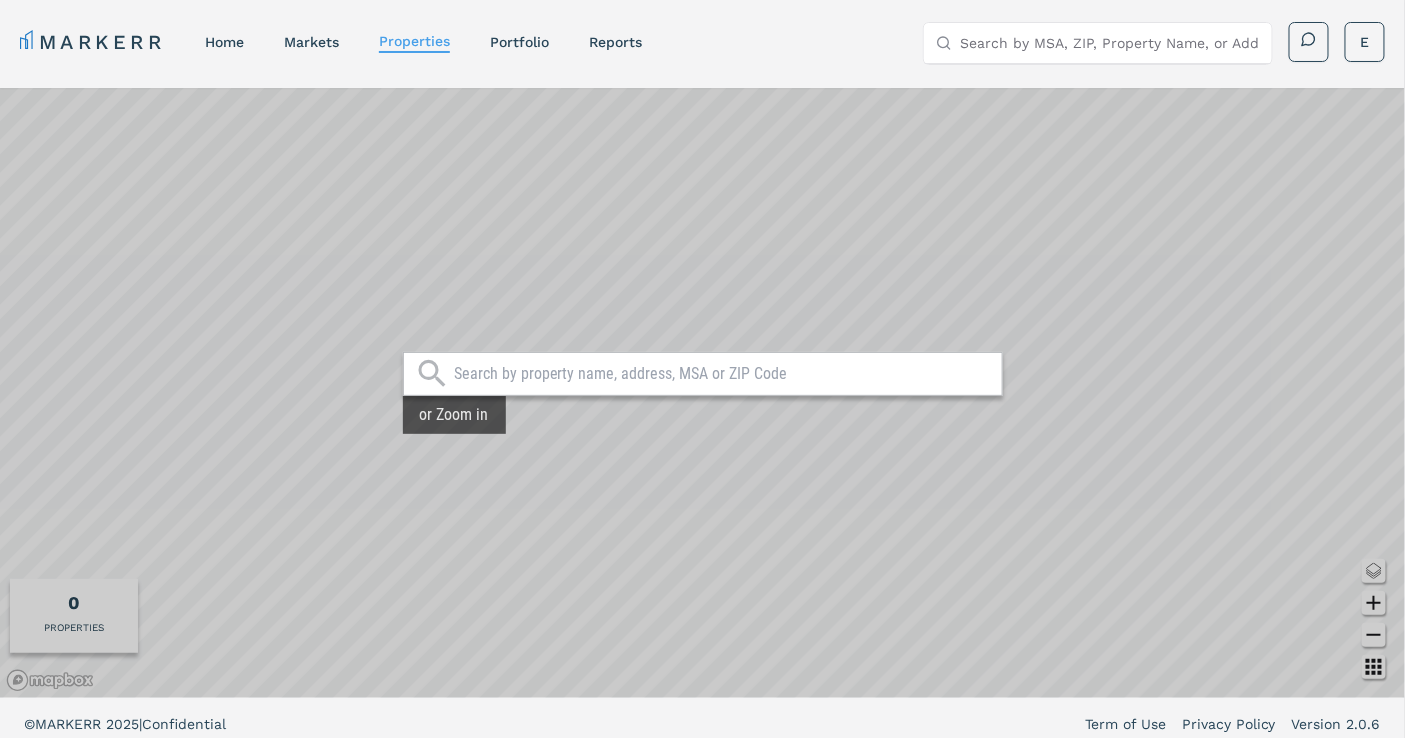 click at bounding box center [723, 374] 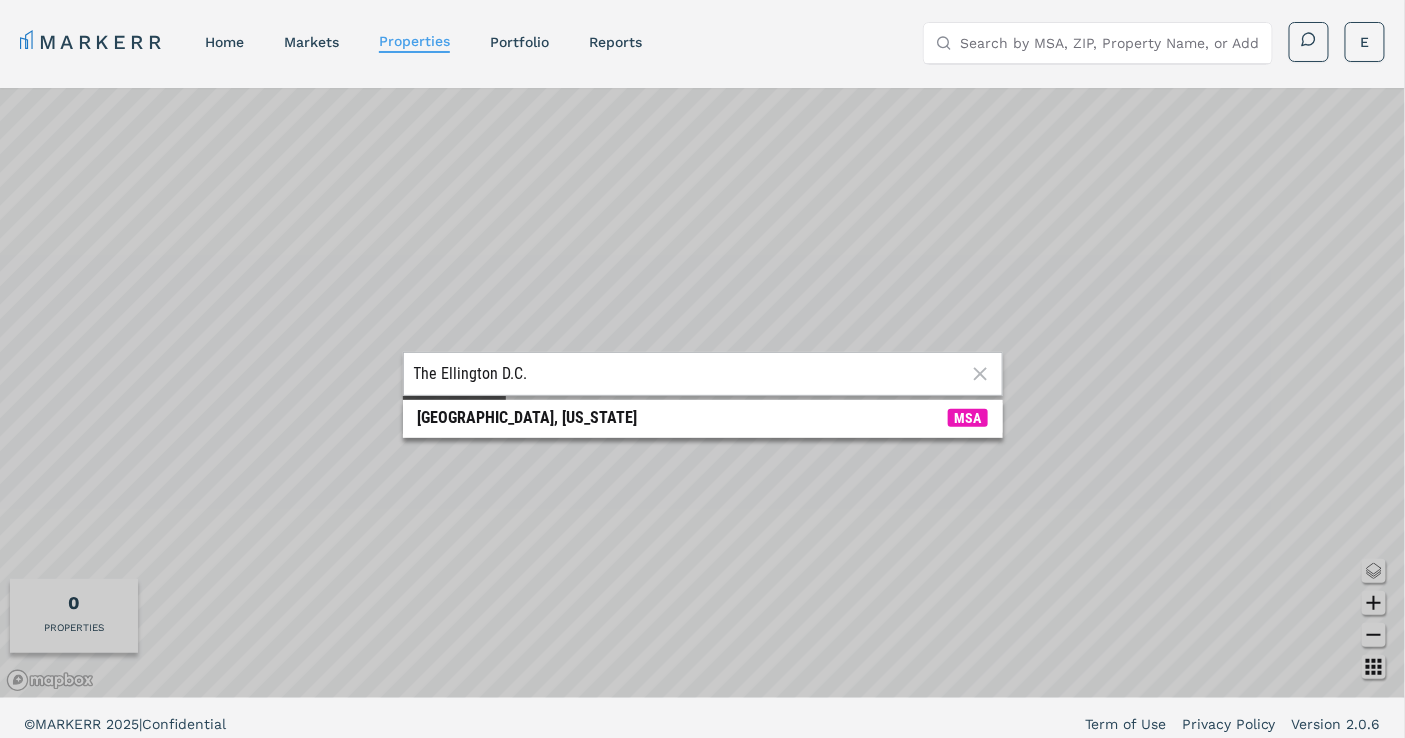 click on "The Ellington D.C. Ellington, Missouri MSA or Zoom in" at bounding box center [702, 393] 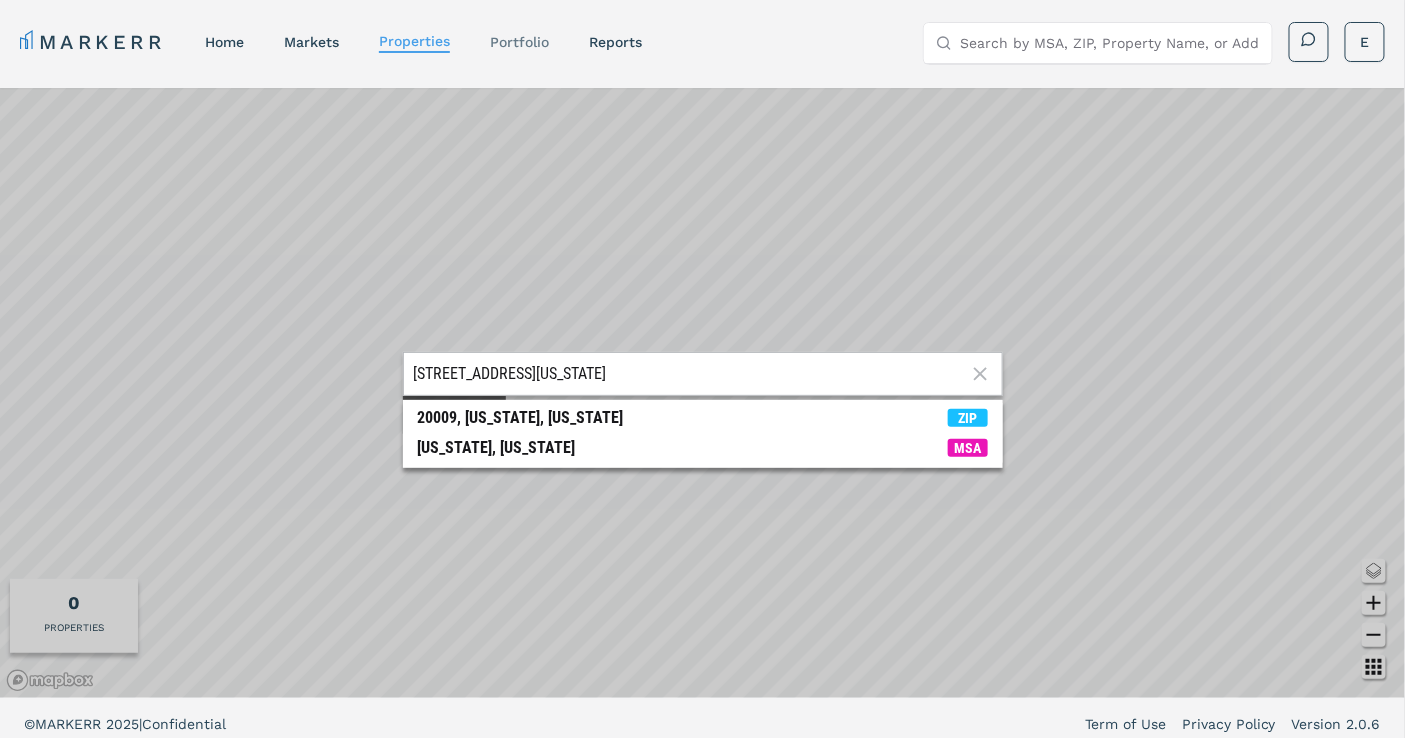 type on "1301 U Street NW, Washington, D.C. 20009" 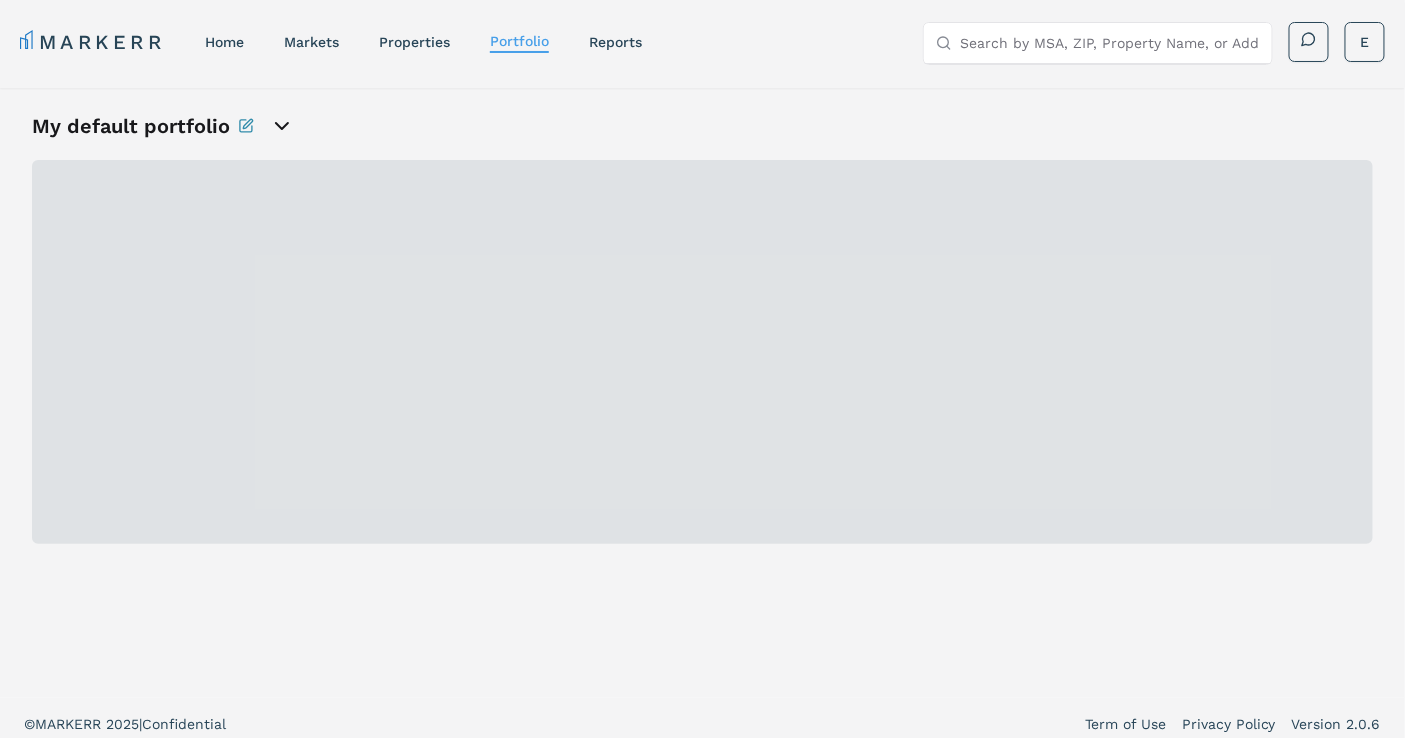 click on "Search by MSA, ZIP, Property Name, or Address" at bounding box center (1110, 43) 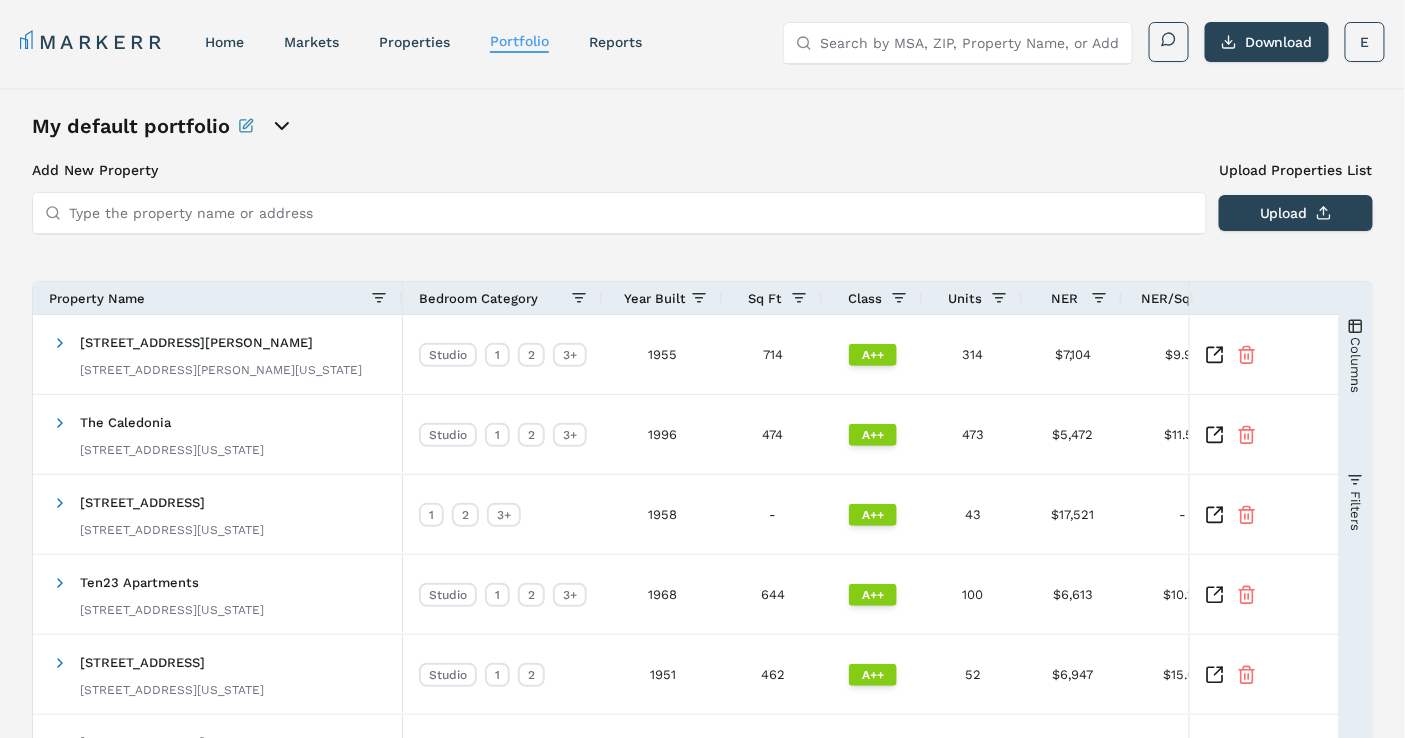 paste on "1301 U Street NW, Washington, D.C. 20009" 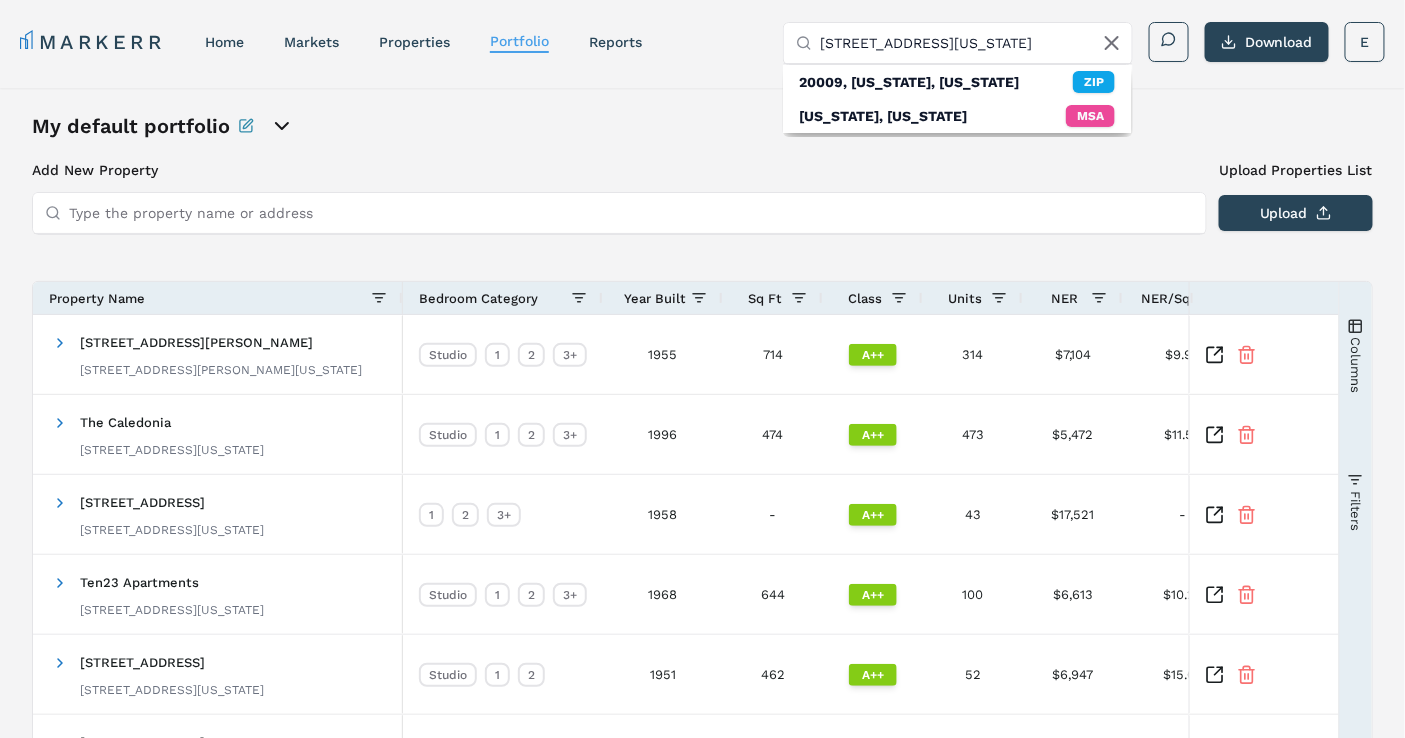 type on "1301 U Street NW, Washington, D.C. 20009" 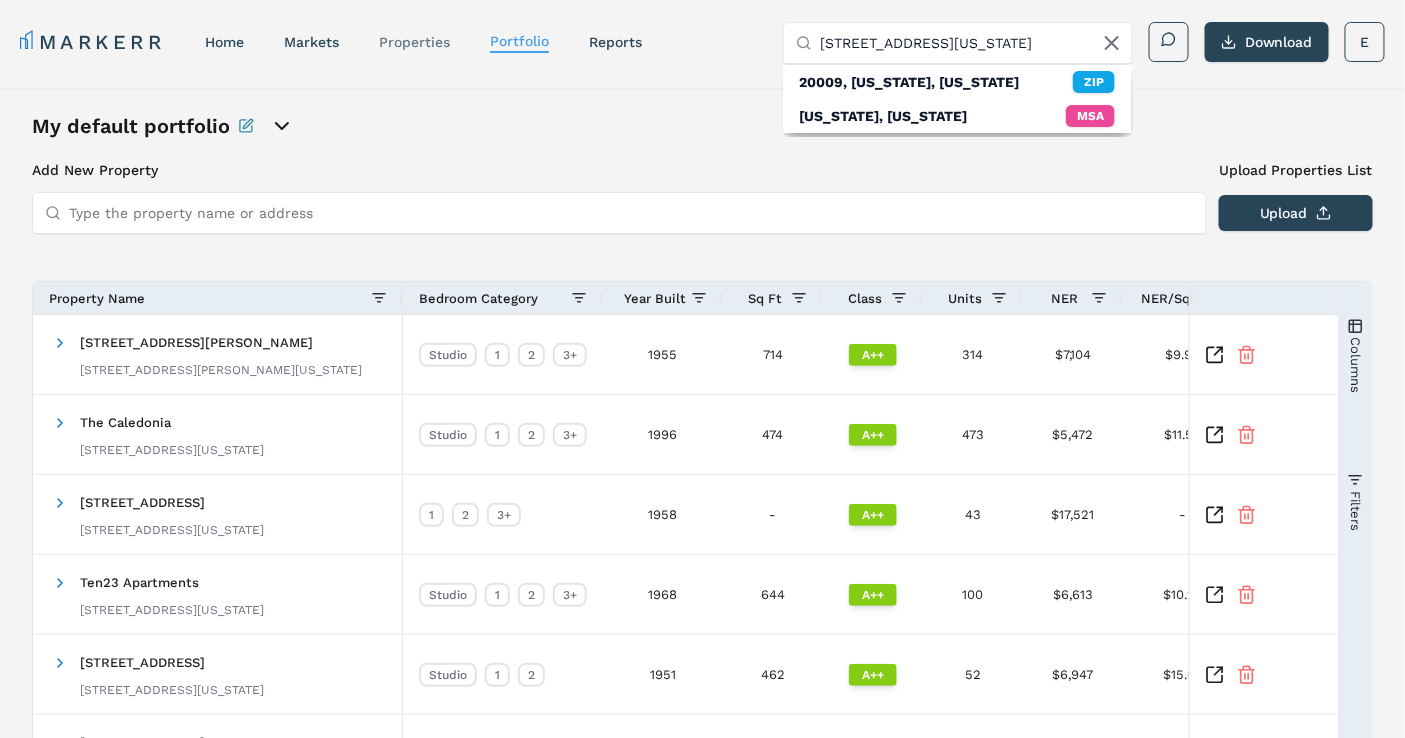 click on "properties" at bounding box center (414, 42) 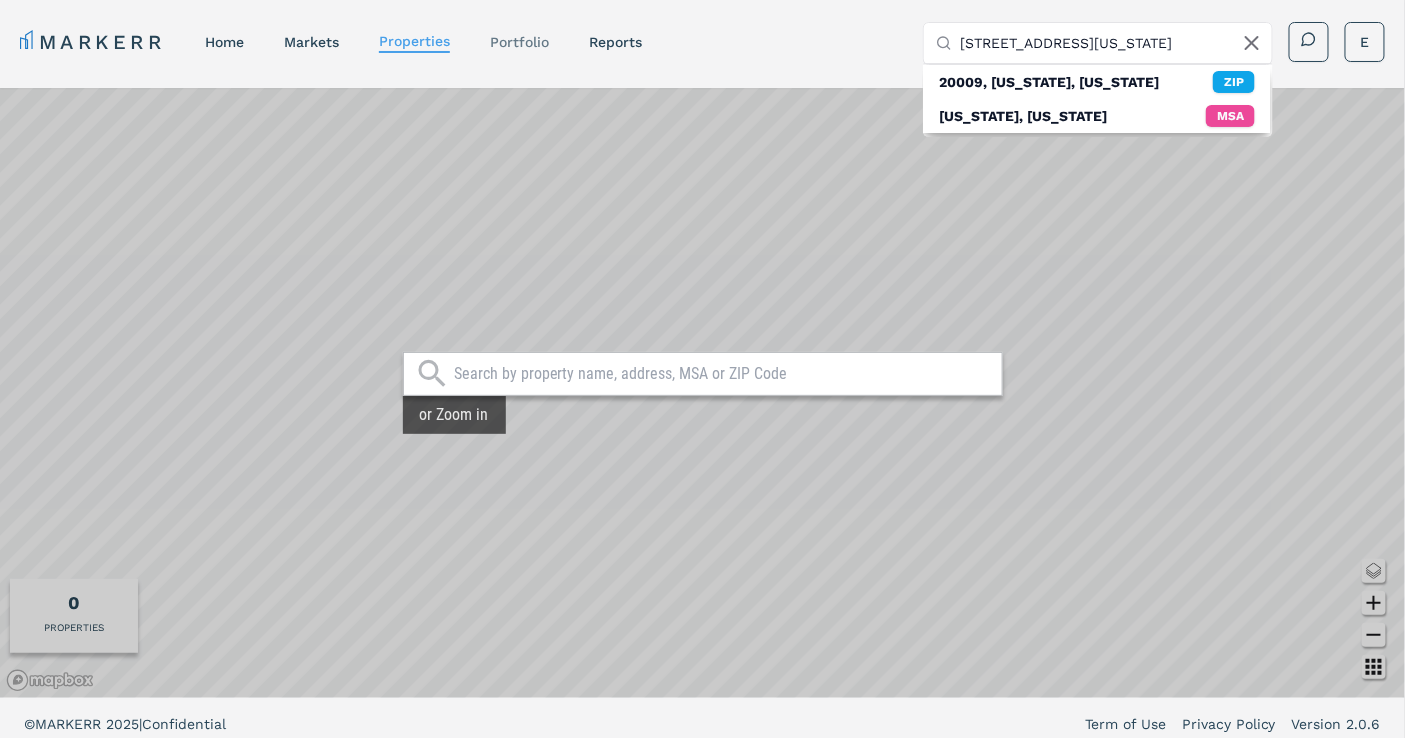 click on "Portfolio" at bounding box center (519, 42) 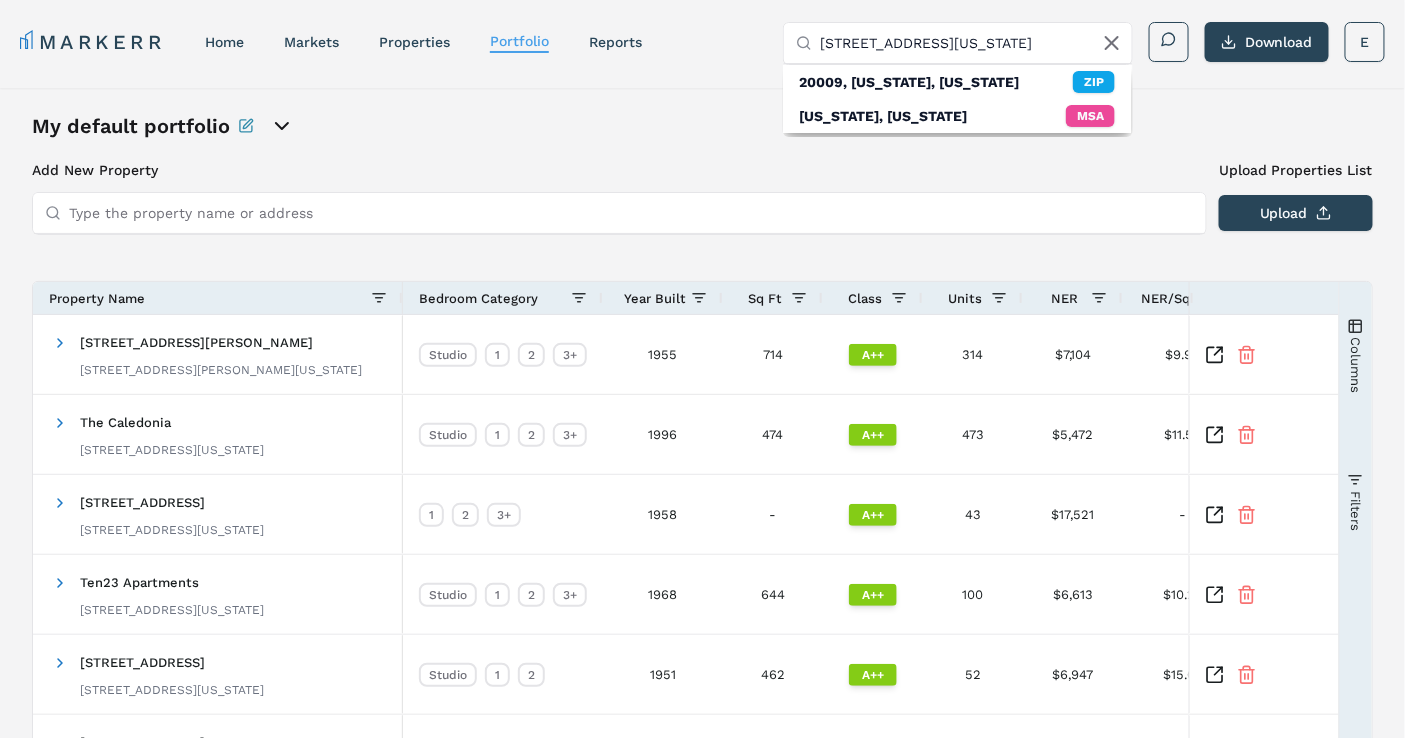click on "My default portfolio" at bounding box center [702, 126] 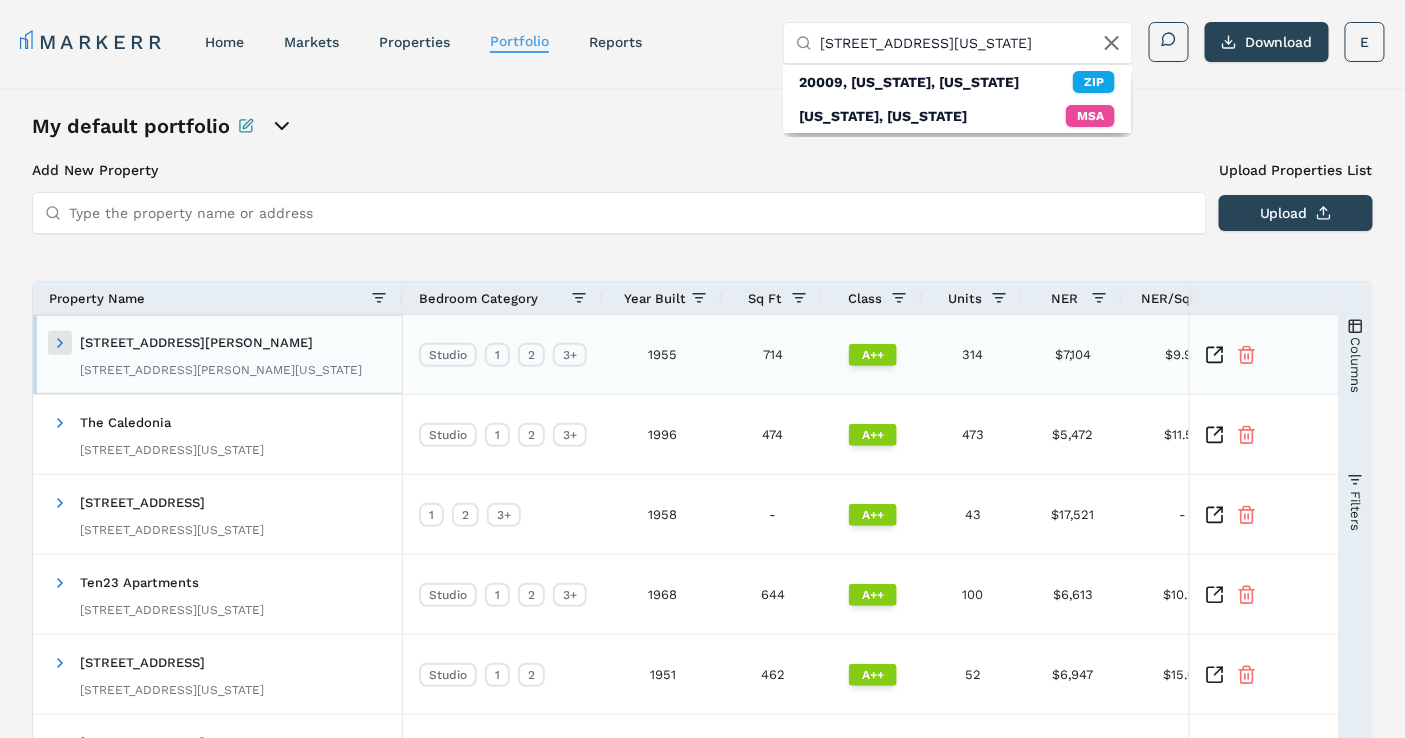 click at bounding box center (60, 343) 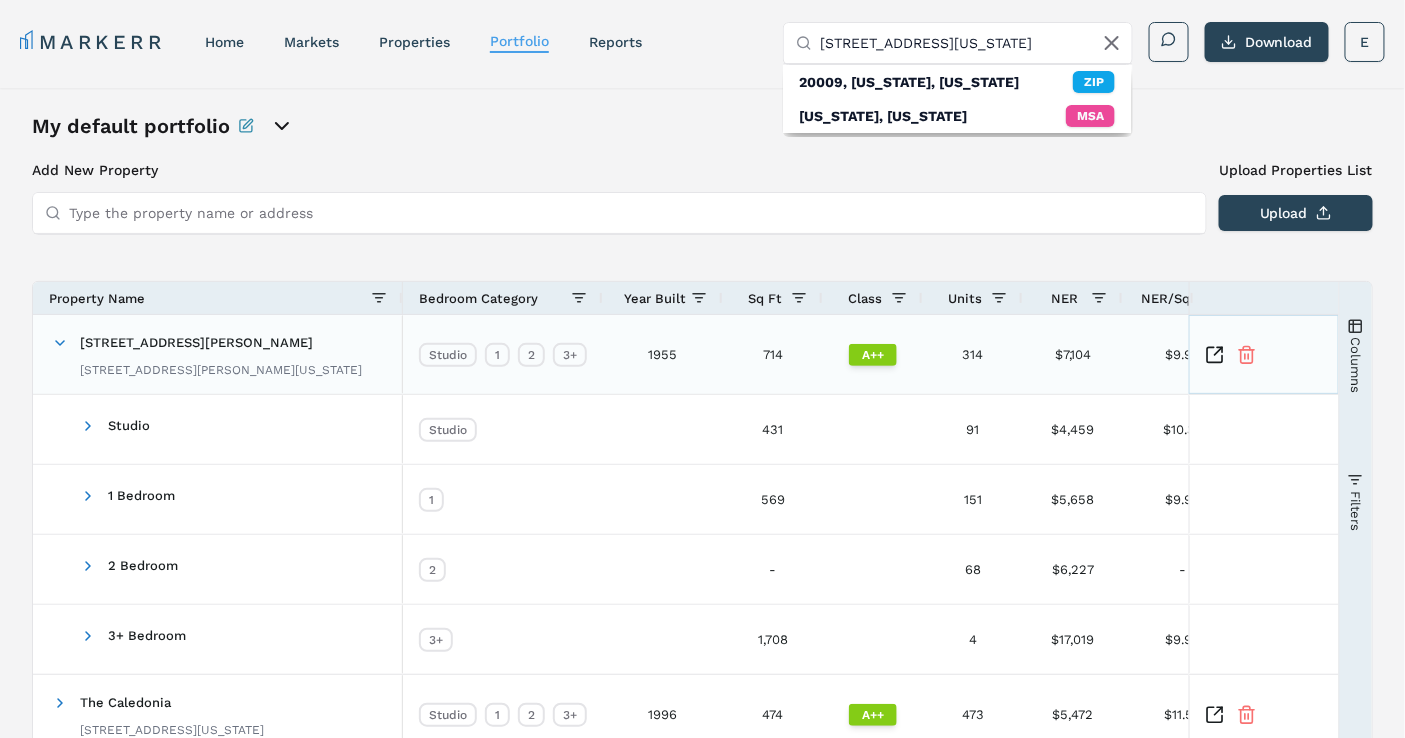 click 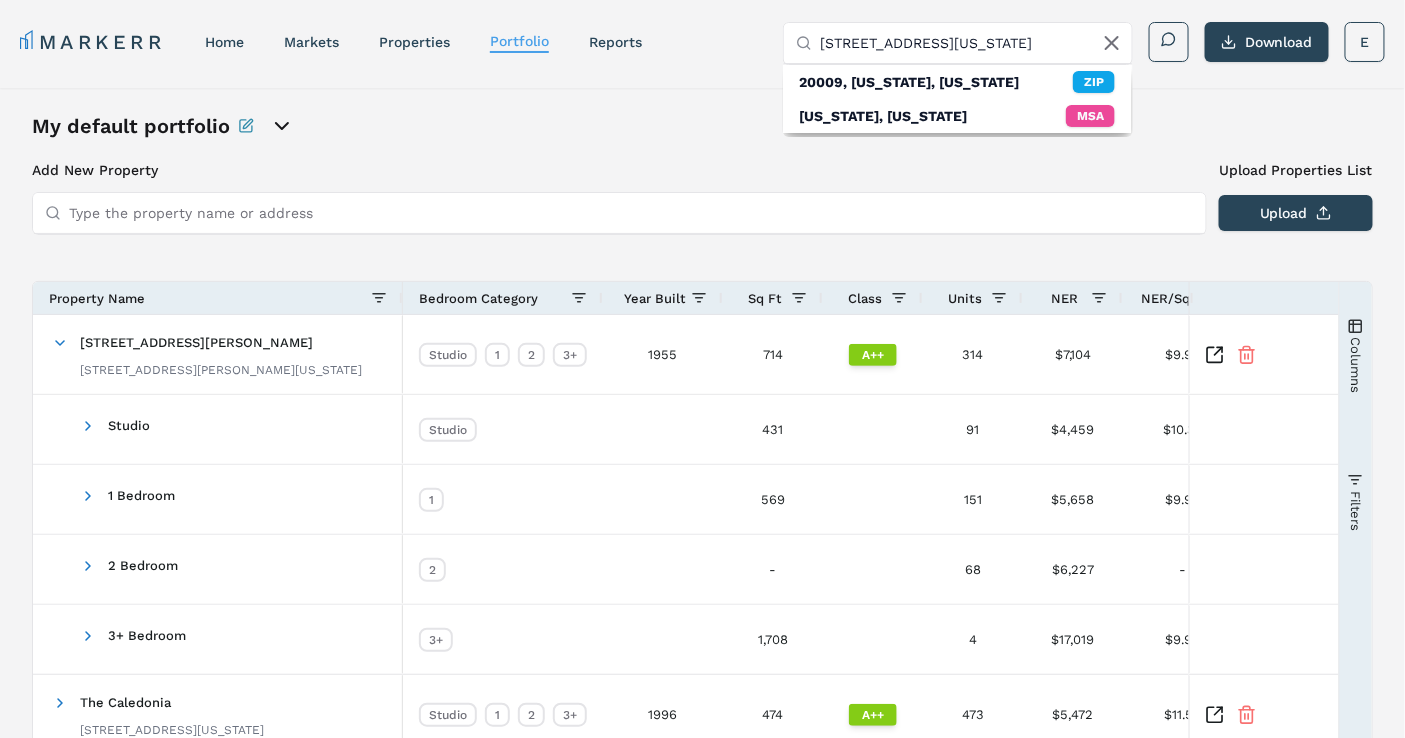 click on "My default portfolio Add New Property Upload Properties List Type the property name or address Upload 1 to 6 of 6. Page 1 of 1 Drag here to set row groups Drag here to set column labels
Property Name
Bedroom Category
Year Built
NER" at bounding box center [702, 618] 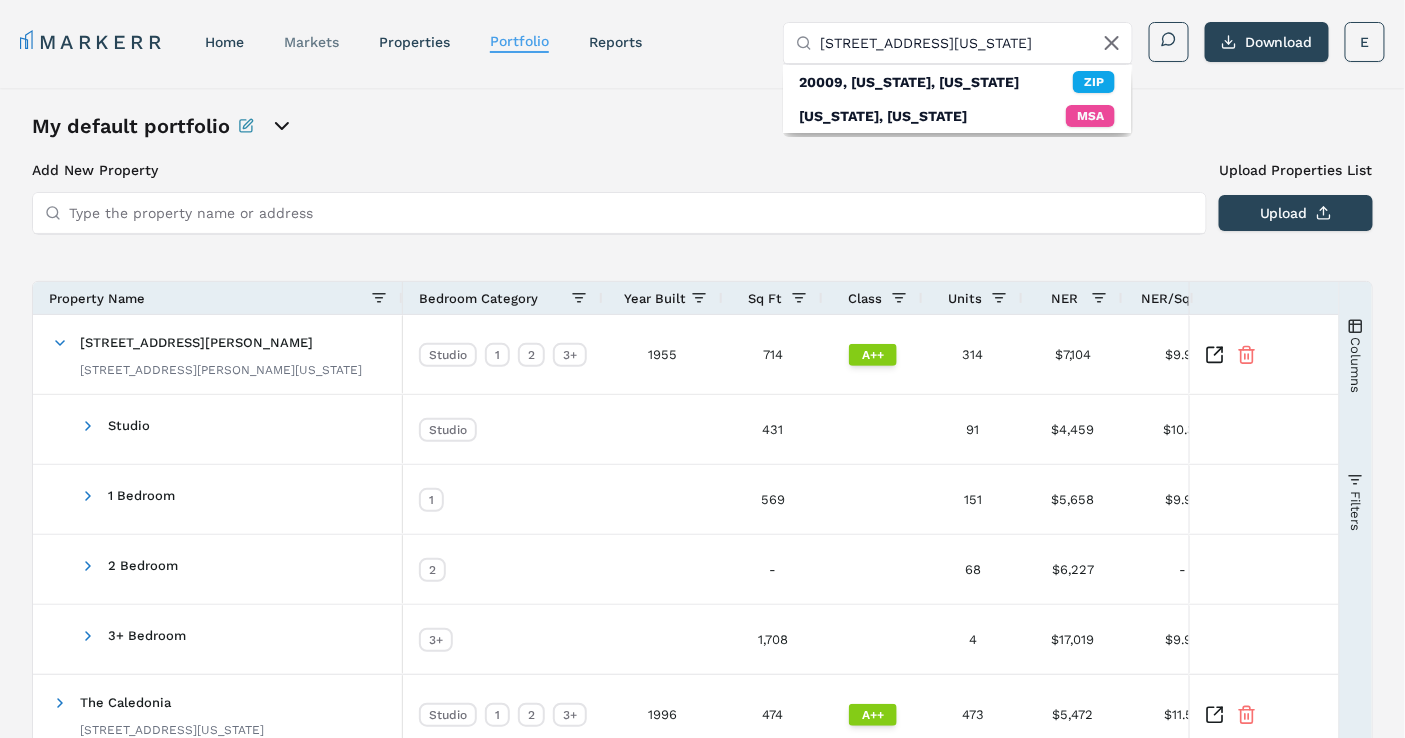 click on "markets" at bounding box center (311, 42) 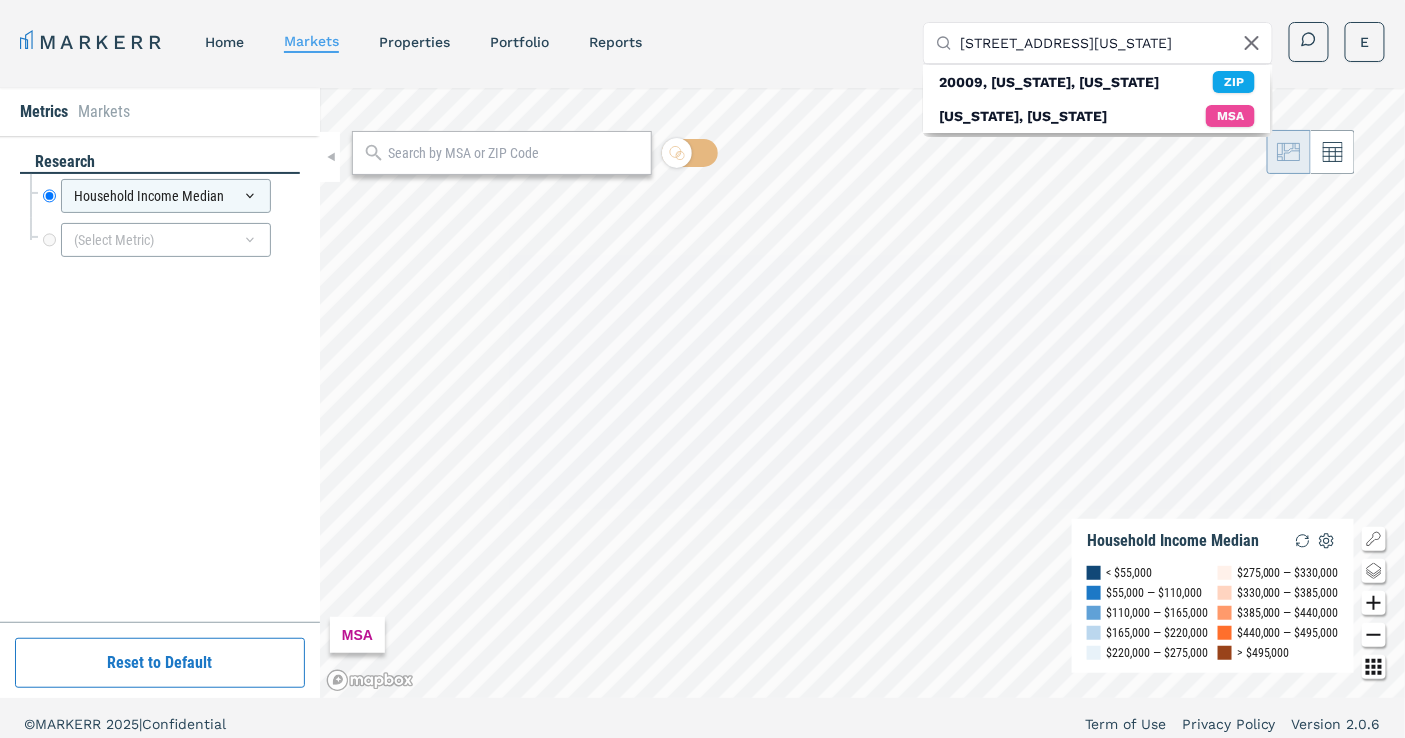click at bounding box center [514, 153] 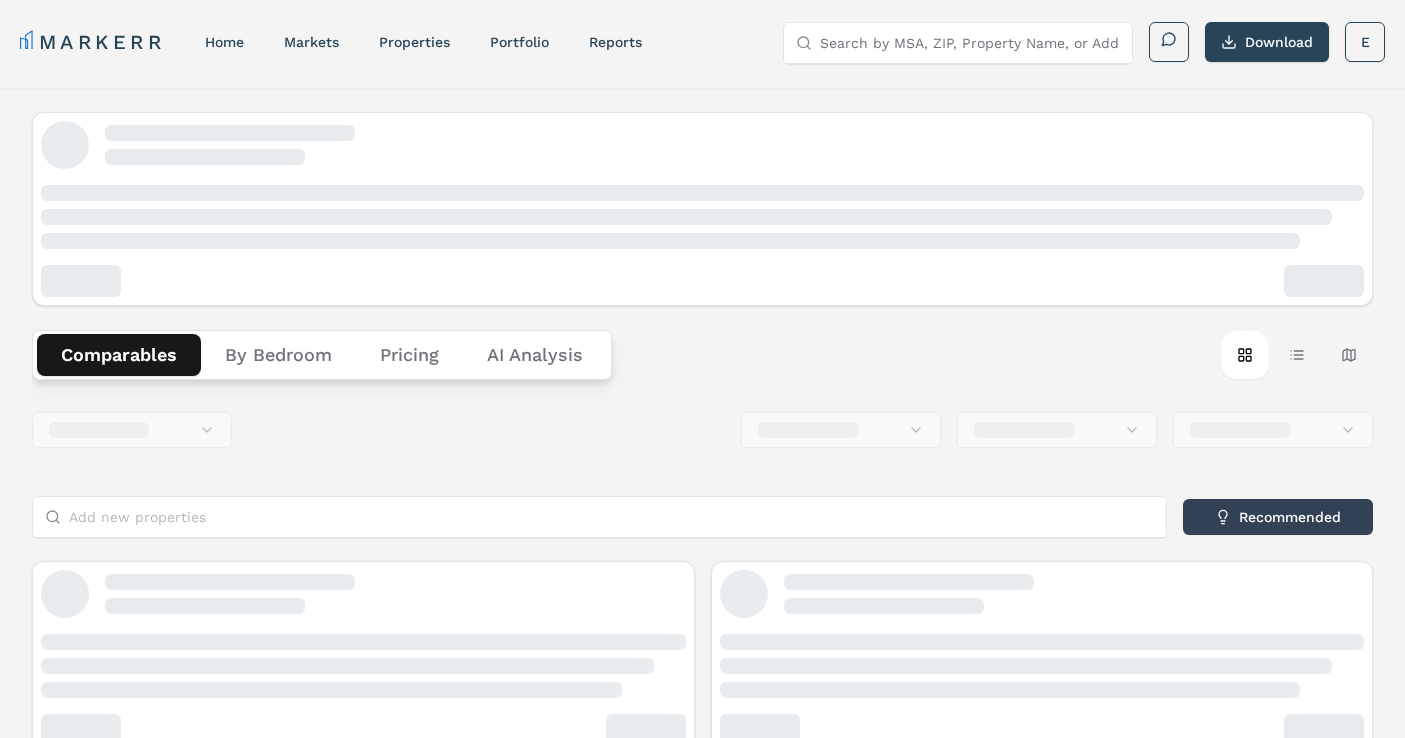 scroll, scrollTop: 0, scrollLeft: 0, axis: both 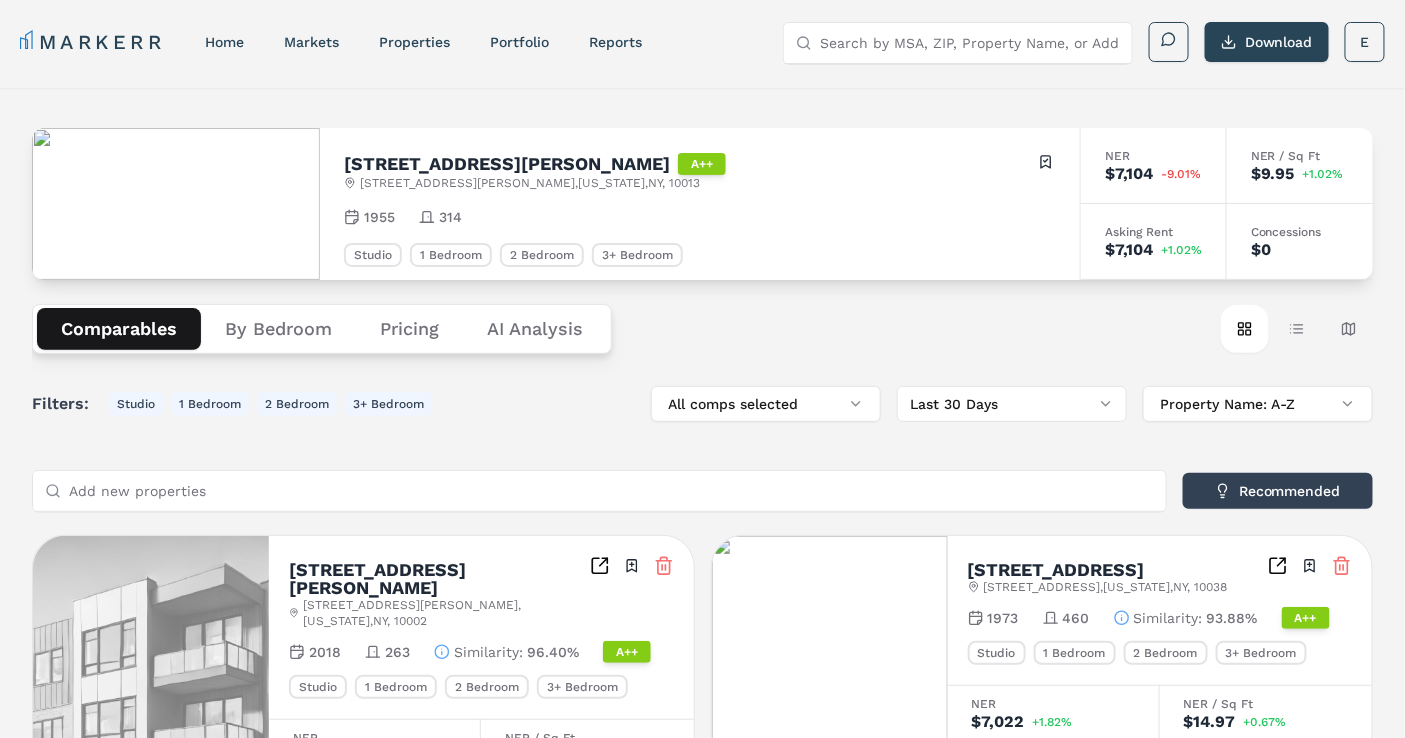 click on "88 Leonard Street A++ 88 Leonard St ,  New York ,  NY ,   10013 Toggle portfolio menu 1955 314 Studio 1 Bedroom 2 Bedroom 3+ Bedroom NER $7,104 -9.01% NER / Sq Ft $9.95 +1.02% Asking Rent $7,104 +1.02% Concessions $0 Comparables By Bedroom Pricing AI Analysis Card view Table view Map view Filters: Studio 1 Bedroom 2 Bedroom 3+ Bedroom All comps selected Last 30 Days Property Name: A-Z Add new properties Recommended 180 Broome Street 180 Broome St ,  New York ,  NY ,   10002 Toggle portfolio menu 2018 263 Similarity : 96.40% A++ Studio 1 Bedroom 2 Bedroom 3+ Bedroom NER $5,522 -1.79% NER / Sq Ft $8.70 -0.91% Asking Rent $5,522 -0.91% Concessions $0 19 Dutch Street 19 Dutch St ,  New York ,  NY ,   10038 Toggle portfolio menu 1973 460 Similarity : 93.88% A++ Studio 1 Bedroom 2 Bedroom 3+ Bedroom NER $7,022 +1.82% NER / Sq Ft $14.97 +0.67% Asking Rent $7,022 +0.67% Concessions $0 25 Broad Street 25 Broad St ,  New York ,  NY ,   10004 Toggle portfolio menu 1918 305 Similarity : 94.57% A++ 1 Bedroom 2 Bedroom NER" at bounding box center (702, 1105) 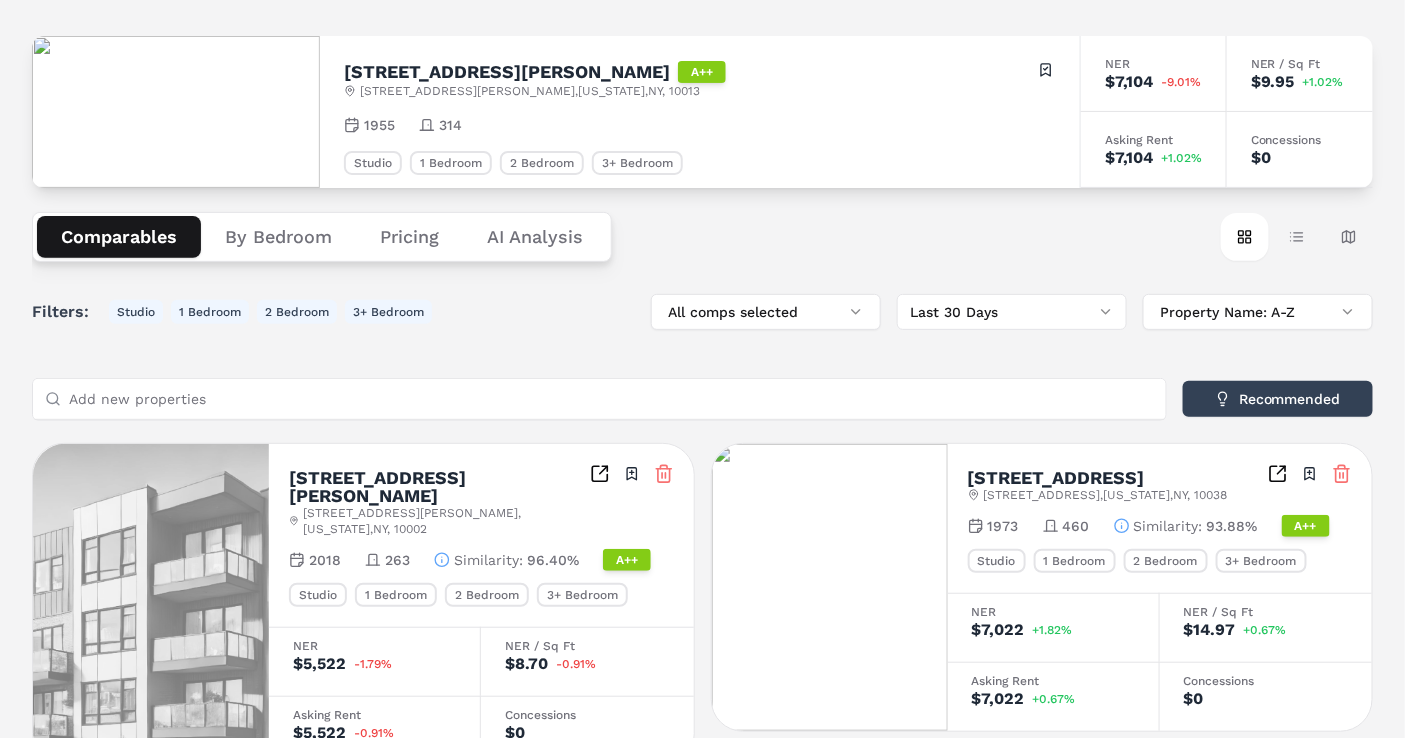 scroll, scrollTop: 111, scrollLeft: 0, axis: vertical 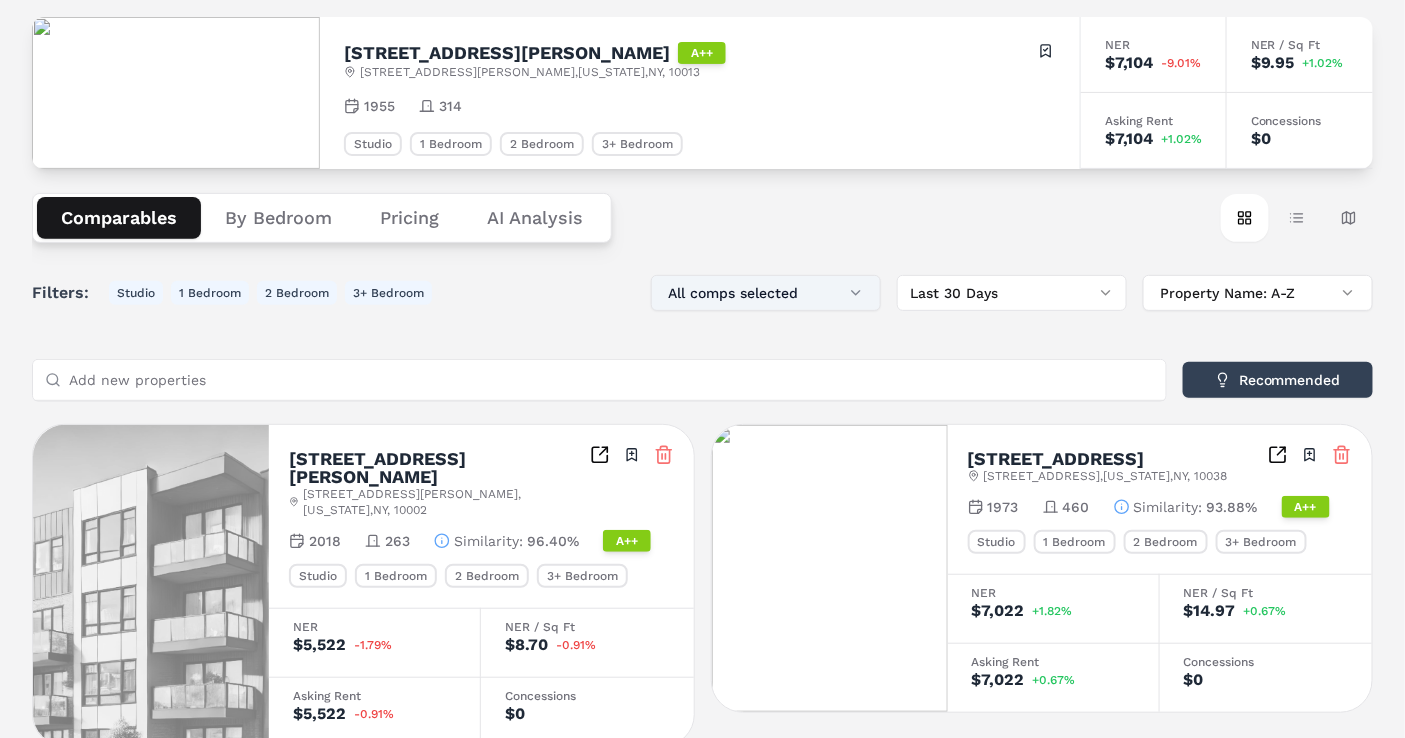 click on "All comps selected" at bounding box center [766, 293] 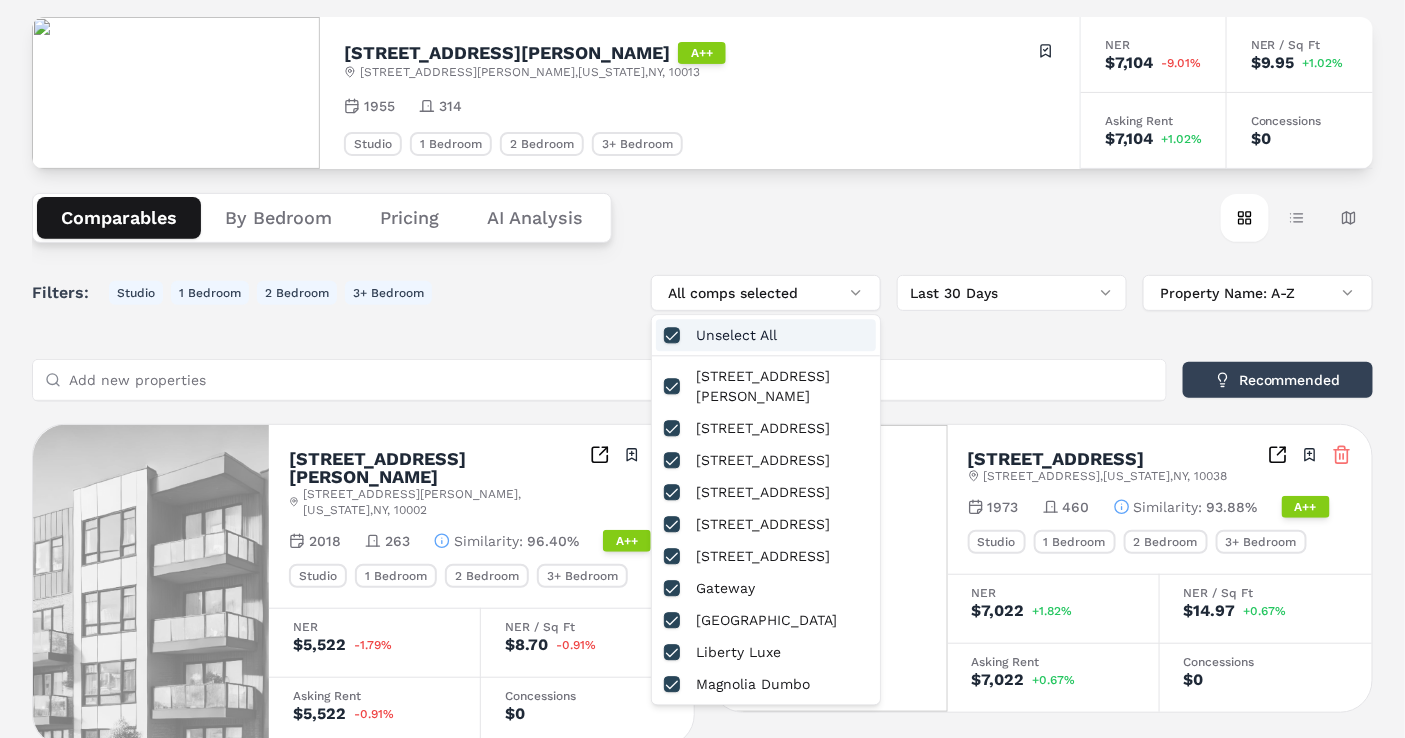 click on "Filters: Studio 1 Bedroom 2 Bedroom 3+ Bedroom All comps selected Last 30 Days Property Name: A-Z Add new properties Recommended 180 Broome Street 180 Broome St ,  New York ,  NY ,   10002 Toggle portfolio menu 2018 263 Similarity : 96.40% A++ Studio 1 Bedroom 2 Bedroom 3+ Bedroom NER $5,522 -1.79% NER / Sq Ft $8.70 -0.91% Asking Rent $5,522 -0.91% Concessions $0 19 Dutch Street 19 Dutch St ,  New York ,  NY ,   10038 Toggle portfolio menu 1973 460 Similarity : 93.88% A++ Studio 1 Bedroom 2 Bedroom 3+ Bedroom NER $7,022 +1.82% NER / Sq Ft $14.97 +0.67% Asking Rent $7,022 +0.67% Concessions $0 25 Broad Street 25 Broad St ,  New York ,  NY ,   10004 Toggle portfolio menu 1918 305 Similarity : 94.57% A++ 1 Bedroom 2 Bedroom 3+ Bedroom NER $5,521 +2.86% NER / Sq Ft $6.69 +1.67% Asking Rent $5,521 +1.67% Concessions $0 355 S End Avenue 355 S End Ave ,  New York ,  NY ,   10280 Toggle portfolio menu 1974 457 Similarity : 94.63% A++ Studio 1 Bedroom 2 Bedroom 3+ Bedroom NER $9,187 -2.95% NER / Sq Ft $8.41 -0.94% $0" at bounding box center (702, 1131) 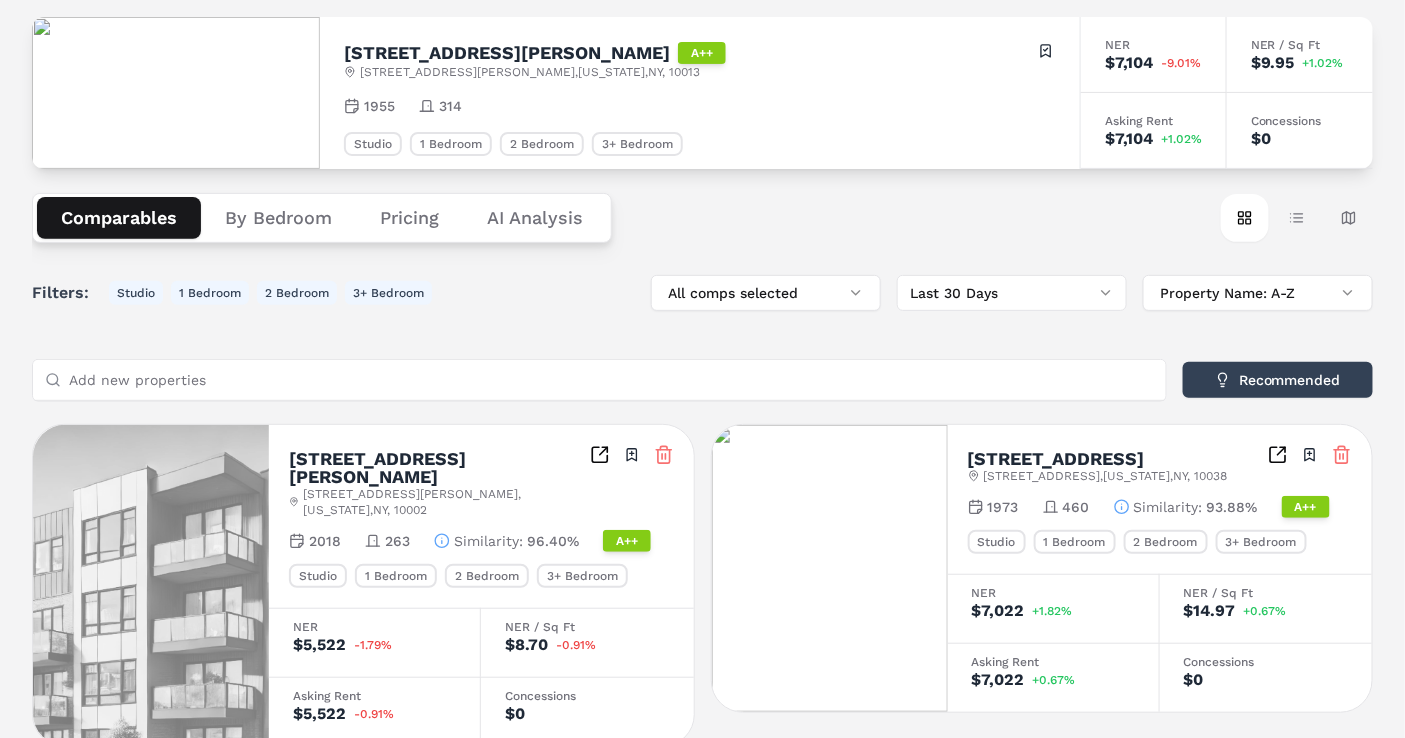 scroll, scrollTop: 0, scrollLeft: 0, axis: both 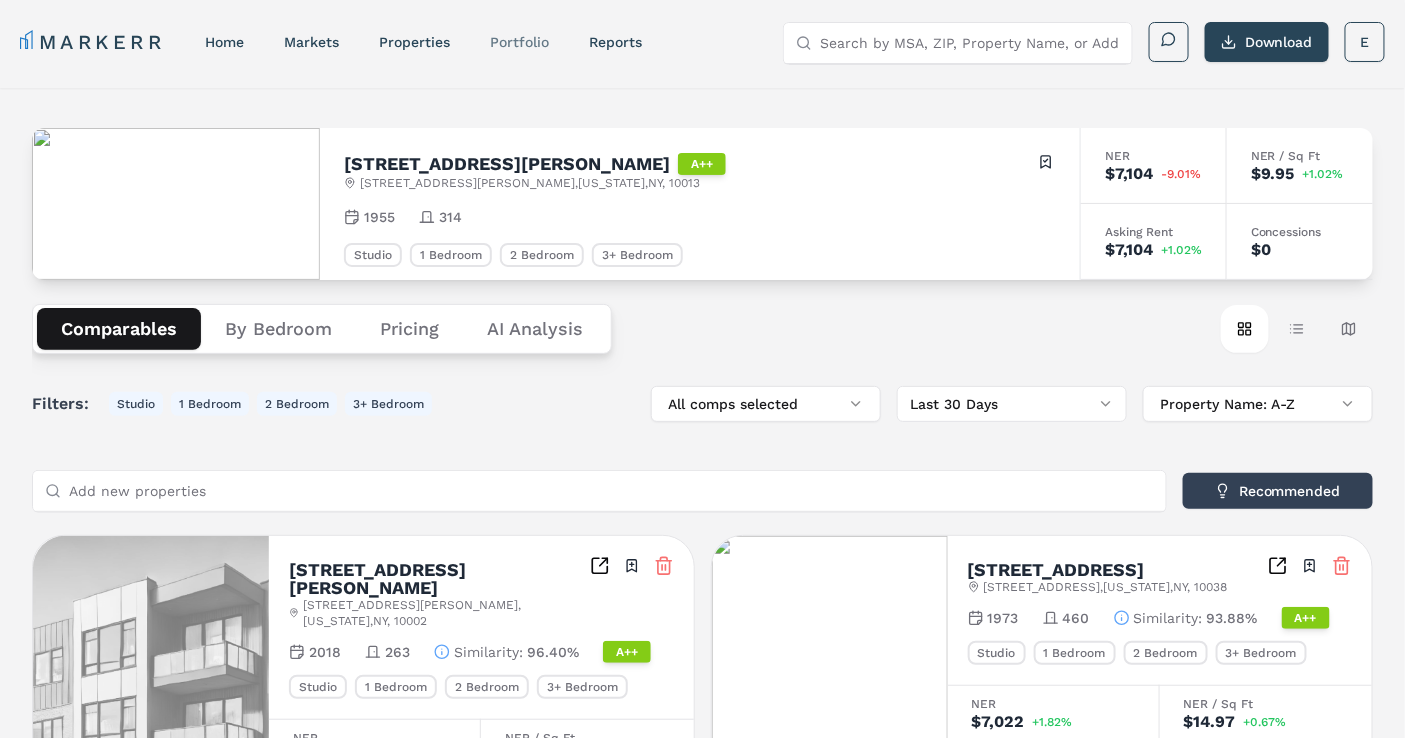 click on "Portfolio" at bounding box center [519, 42] 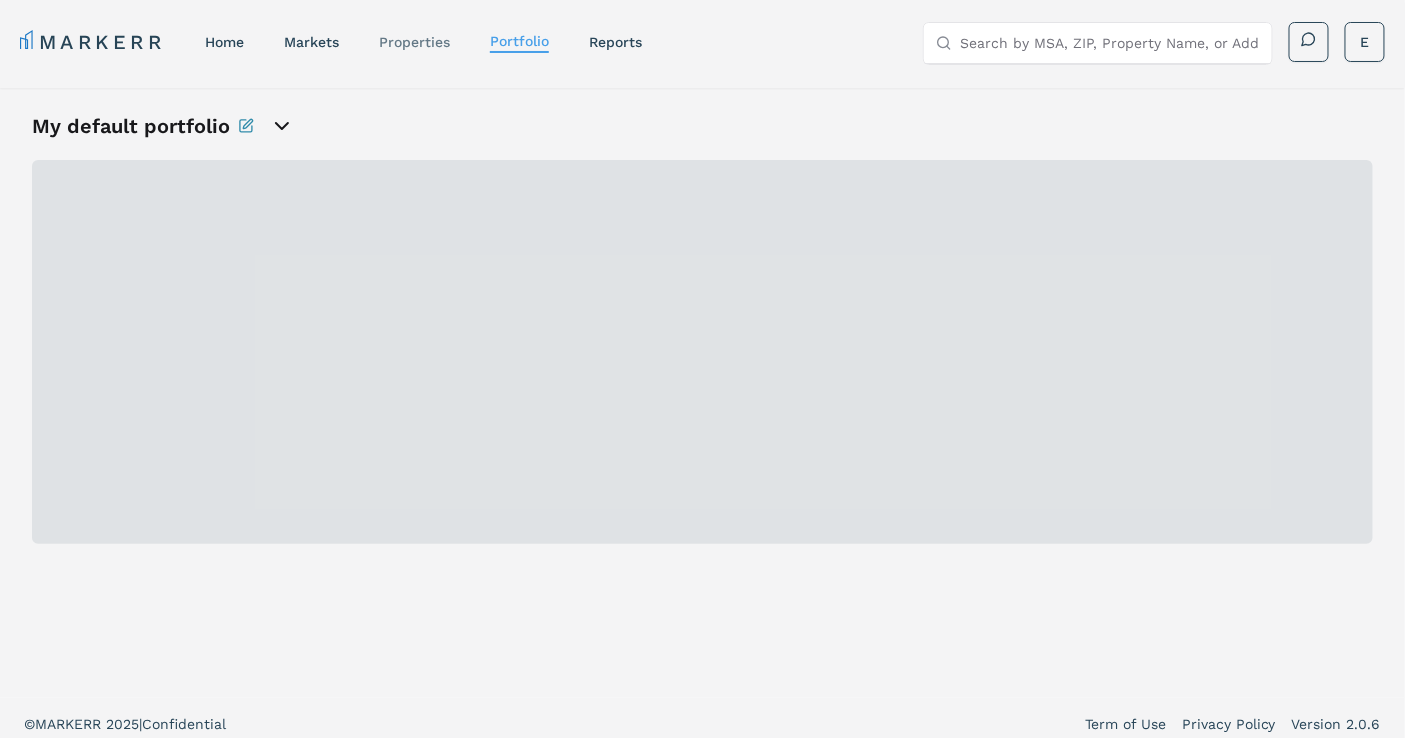 click on "properties" at bounding box center (414, 42) 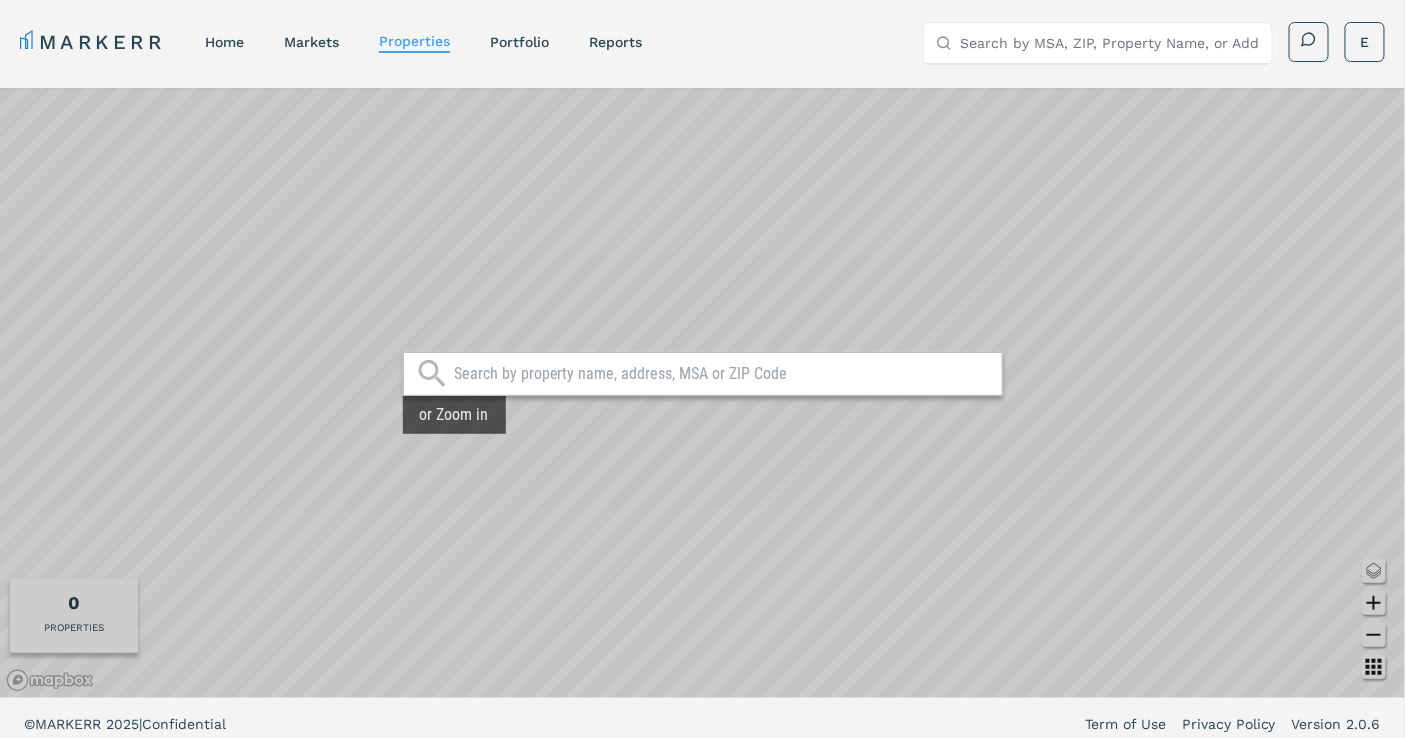 click at bounding box center (723, 374) 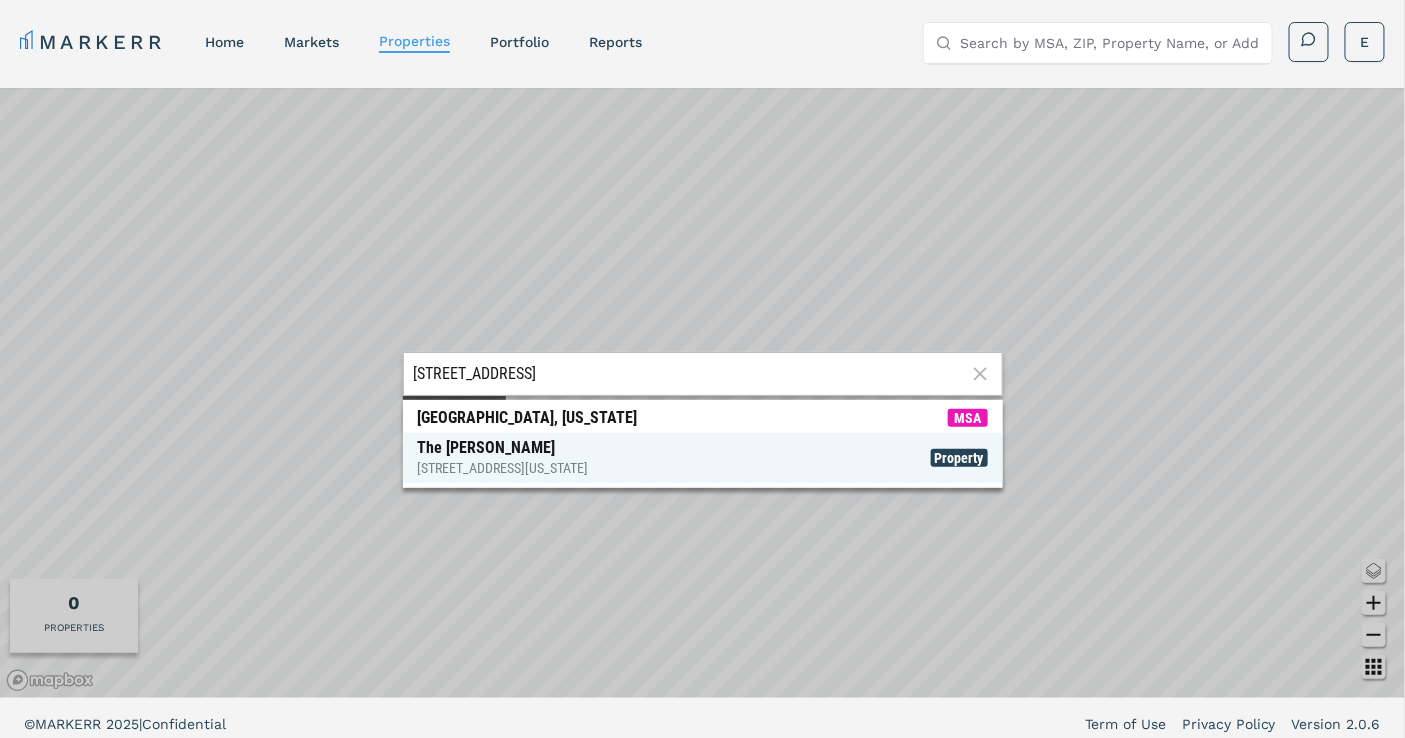 type on "1301 U Street NW" 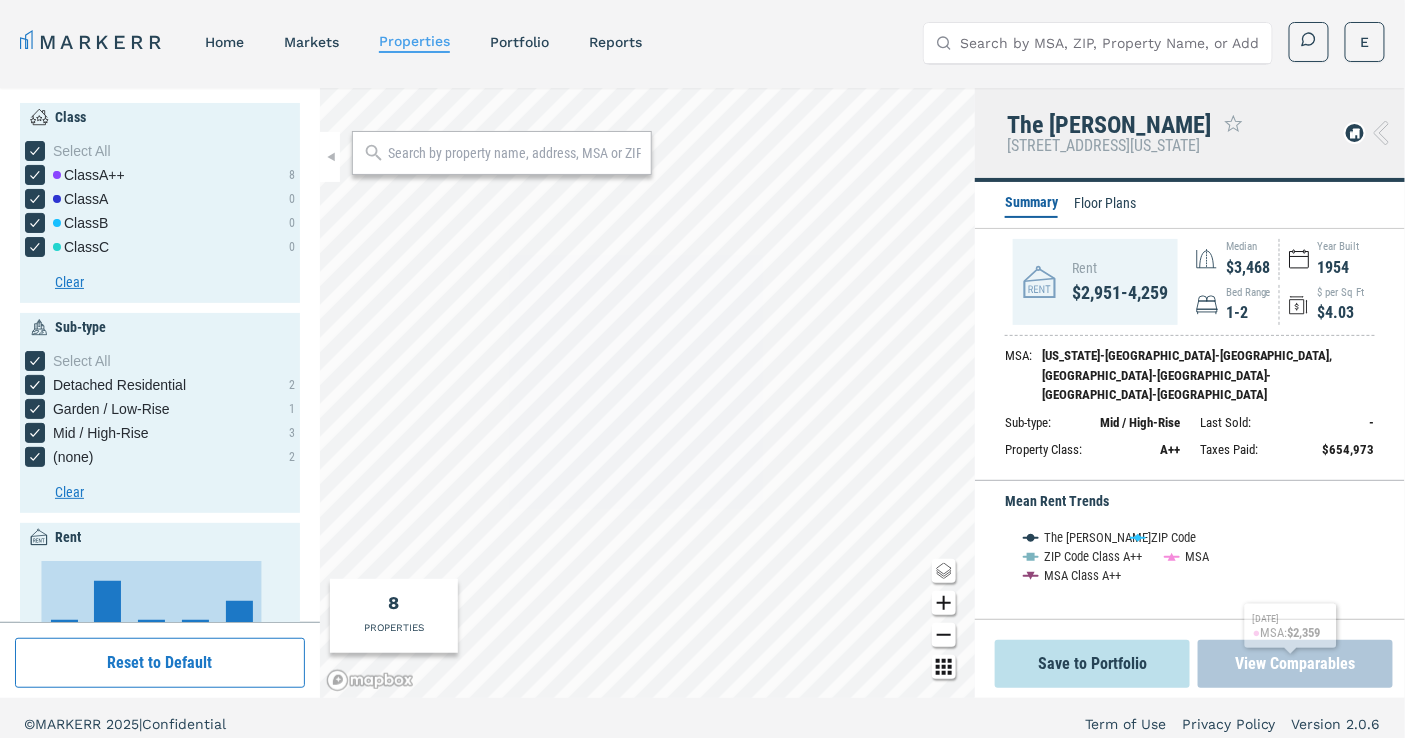 click on "View Comparables" at bounding box center (1295, 664) 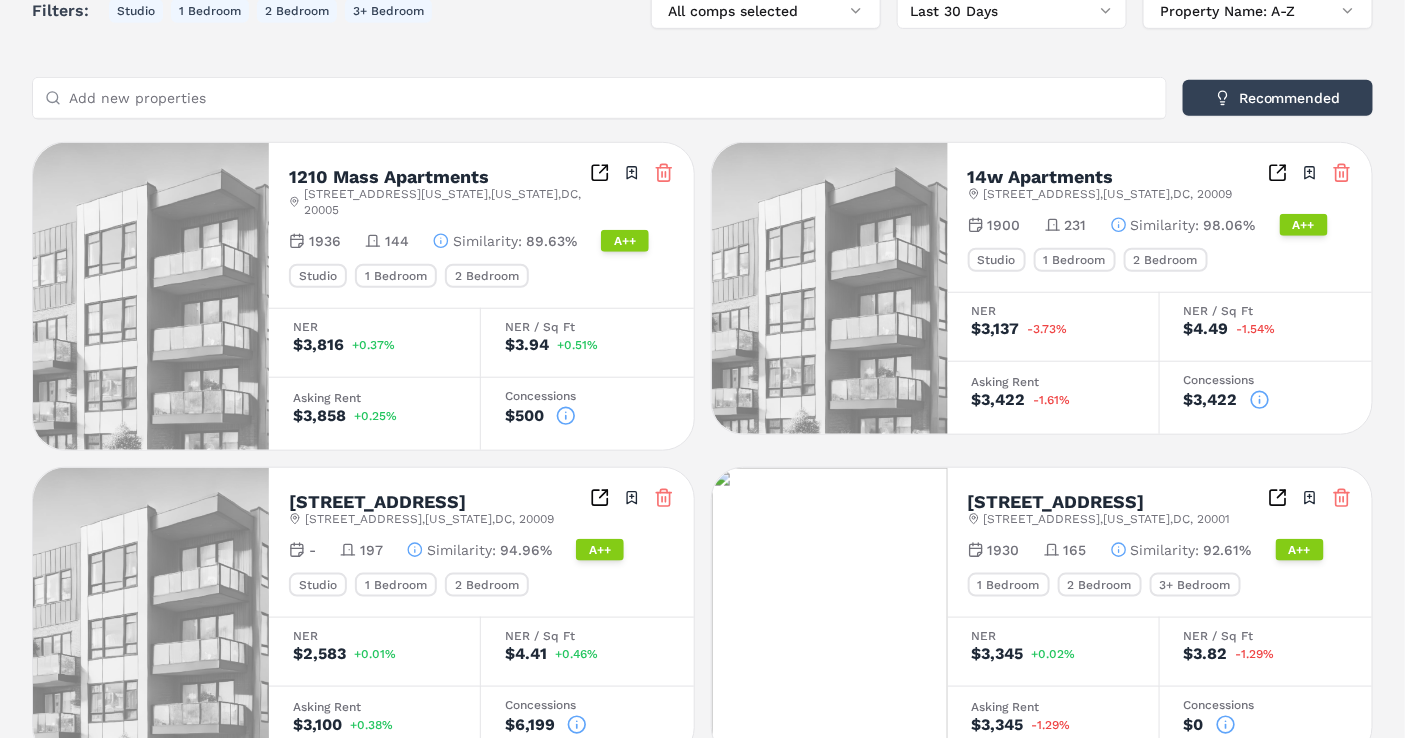 scroll, scrollTop: 111, scrollLeft: 0, axis: vertical 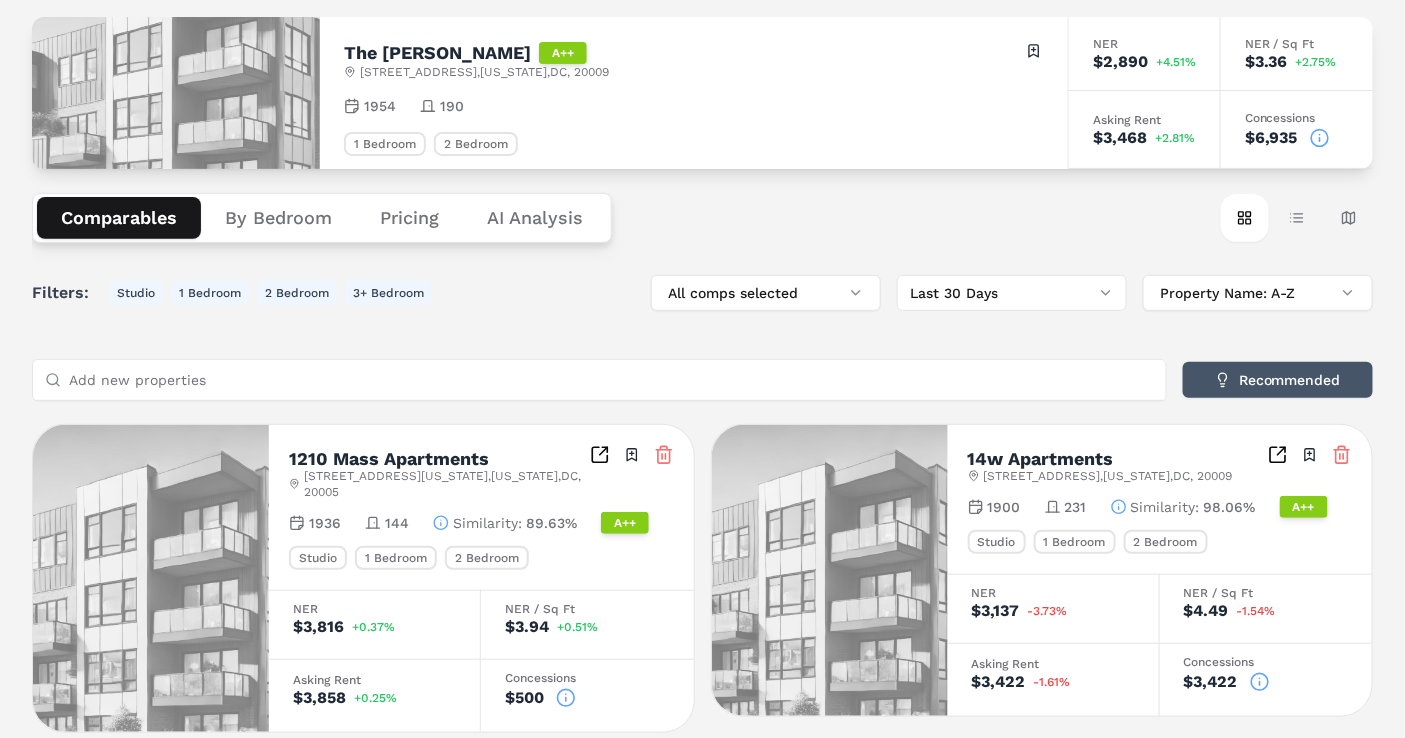 click on "Recommended" at bounding box center [1278, 380] 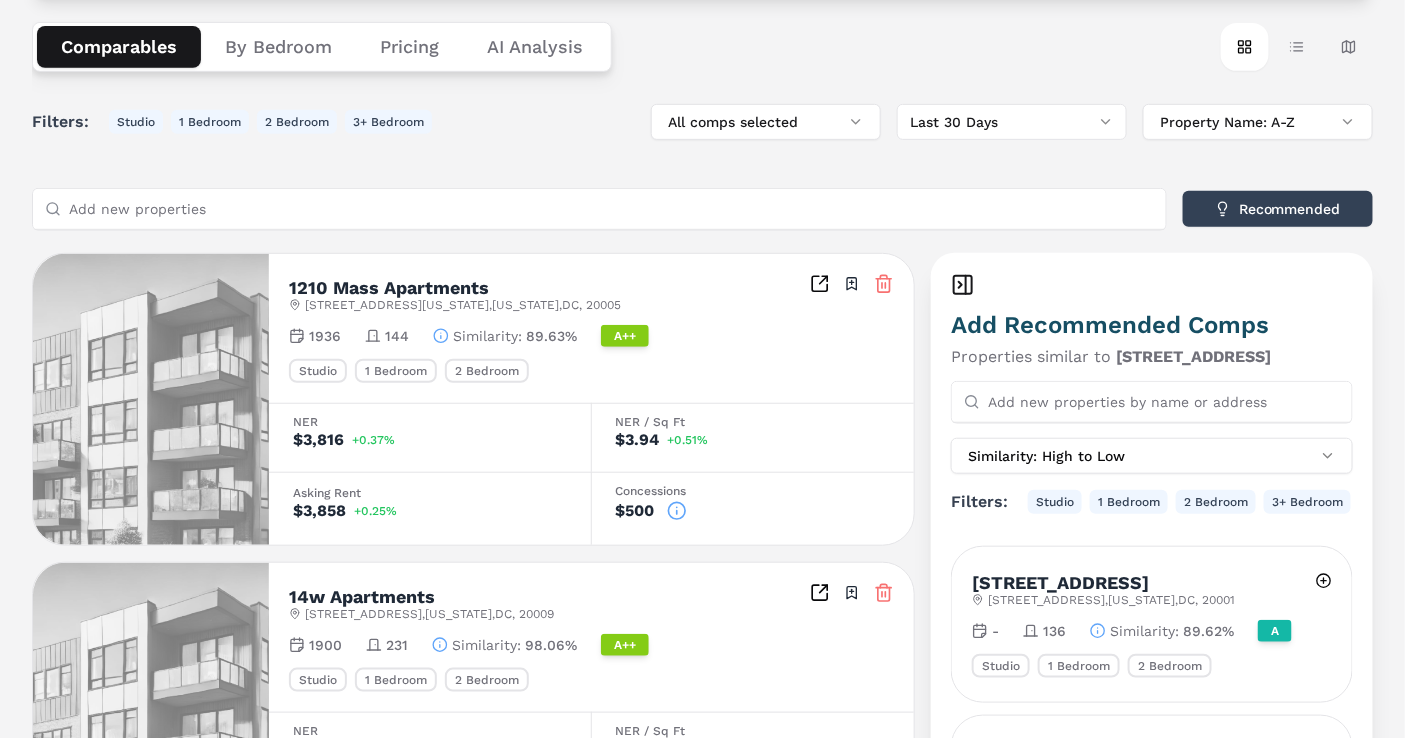 scroll, scrollTop: 333, scrollLeft: 0, axis: vertical 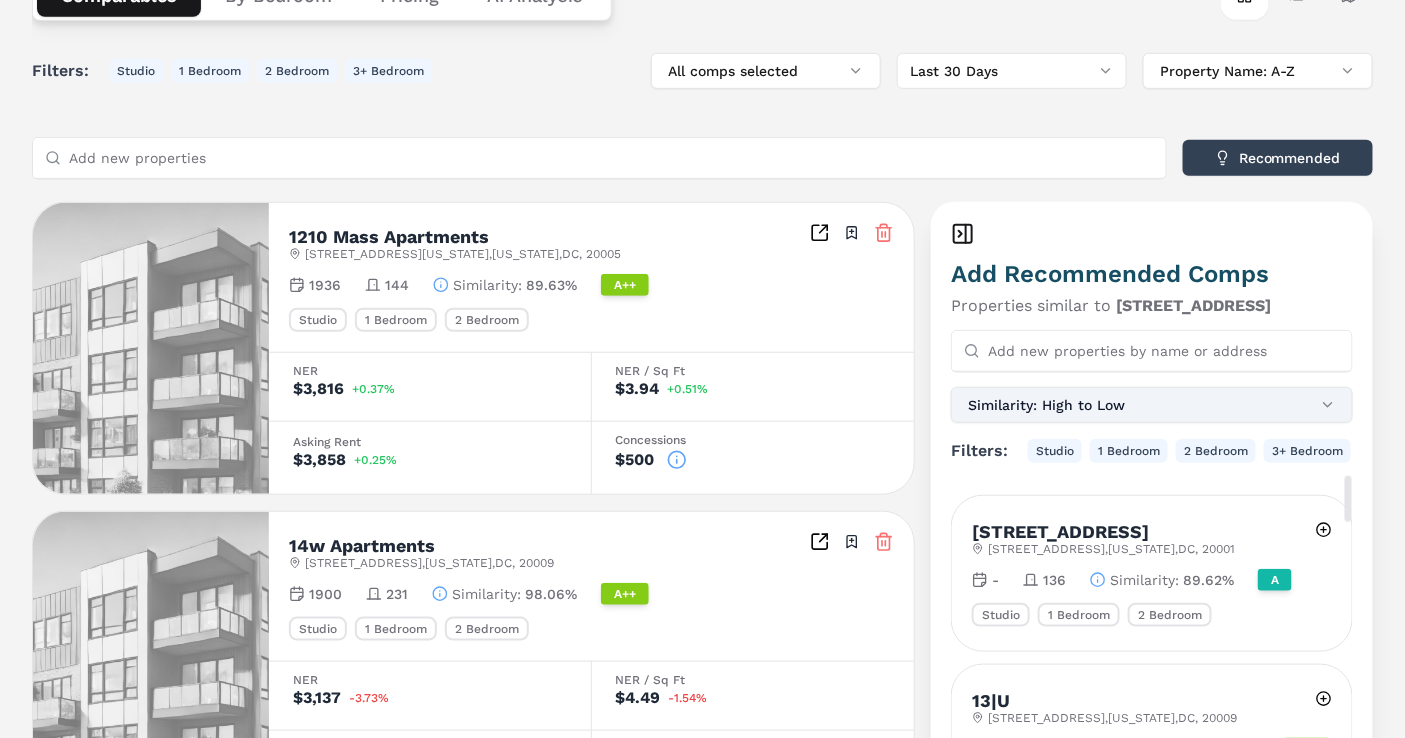 click on "Similarity: High to Low" at bounding box center (1152, 405) 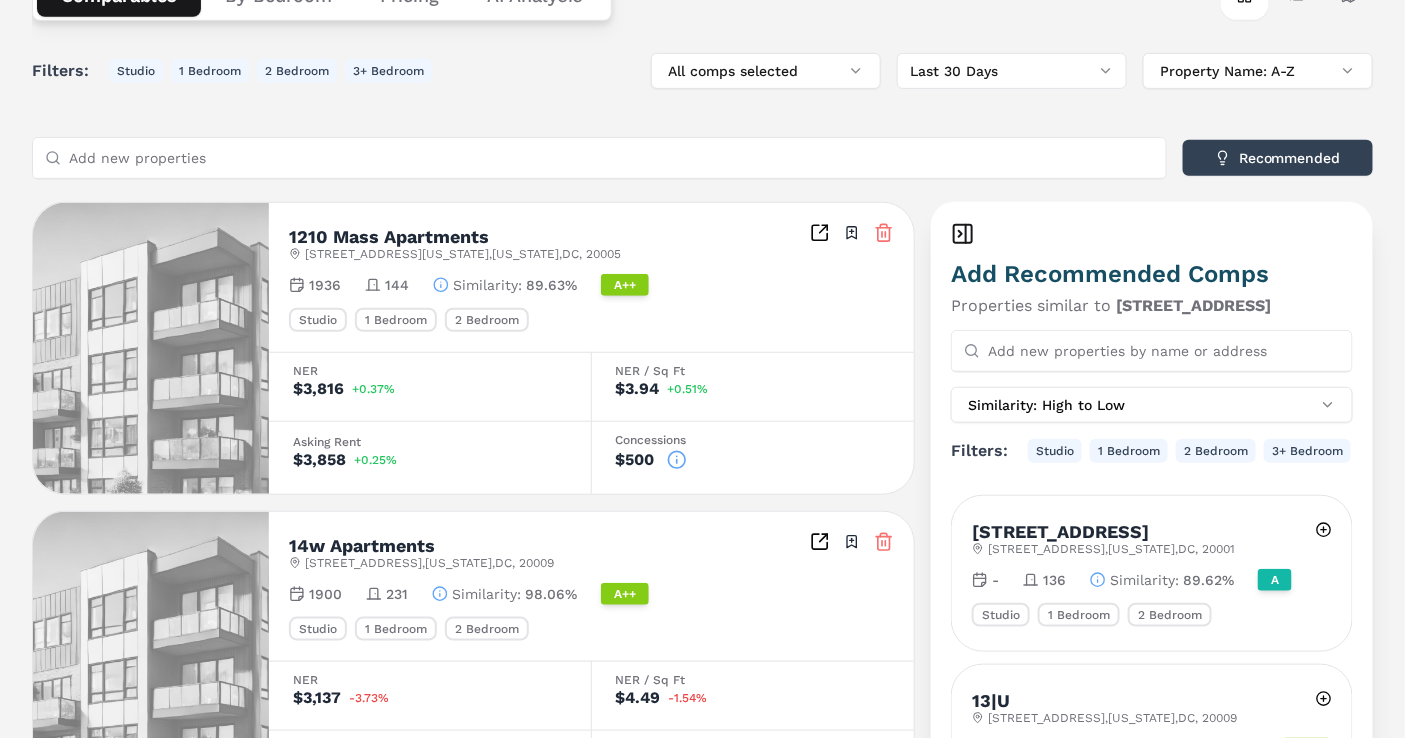 click on "Filters: Studio 1 Bedroom 2 Bedroom 3+ Bedroom All comps selected Last 30 Days Property Name: A-Z Add new properties Recommended 1210 Mass Apartments 1210 Massachusetts Ave NW ,  Washington ,  DC ,   20005 Toggle portfolio menu 1936 144 Similarity : 89.63% A++ Studio 1 Bedroom 2 Bedroom NER $3,816 +0.37% NER / Sq Ft $3.94 +0.51% Asking Rent $3,858 +0.25% Concessions $500 14w Apartments 1315 W St NW ,  Washington ,  DC ,   20009 Toggle portfolio menu 1900 231 Similarity : 98.06% A++ Studio 1 Bedroom 2 Bedroom NER $3,137 -3.73% NER / Sq Ft $4.49 -1.54% Asking Rent $3,422 -1.61% Concessions $3,422 2601 14th Street Nw 2601 14th St NW ,  Washington ,  DC ,   20009 Toggle portfolio menu - 197 Similarity : 94.96% A++ Studio 1 Bedroom 2 Bedroom NER $2,583 +0.01% NER / Sq Ft $4.41 +0.46% Asking Rent $3,100 +0.38% Concessions $6,199 901 W Street Nw 901 W St NW ,  Washington ,  DC ,   20001 Toggle portfolio menu 1930 165 Similarity : 92.61% A++ 1 Bedroom 2 Bedroom 3+ Bedroom NER $3,345 +0.02% NER / Sq Ft $3.82 -1.29% $0" at bounding box center [702, 1660] 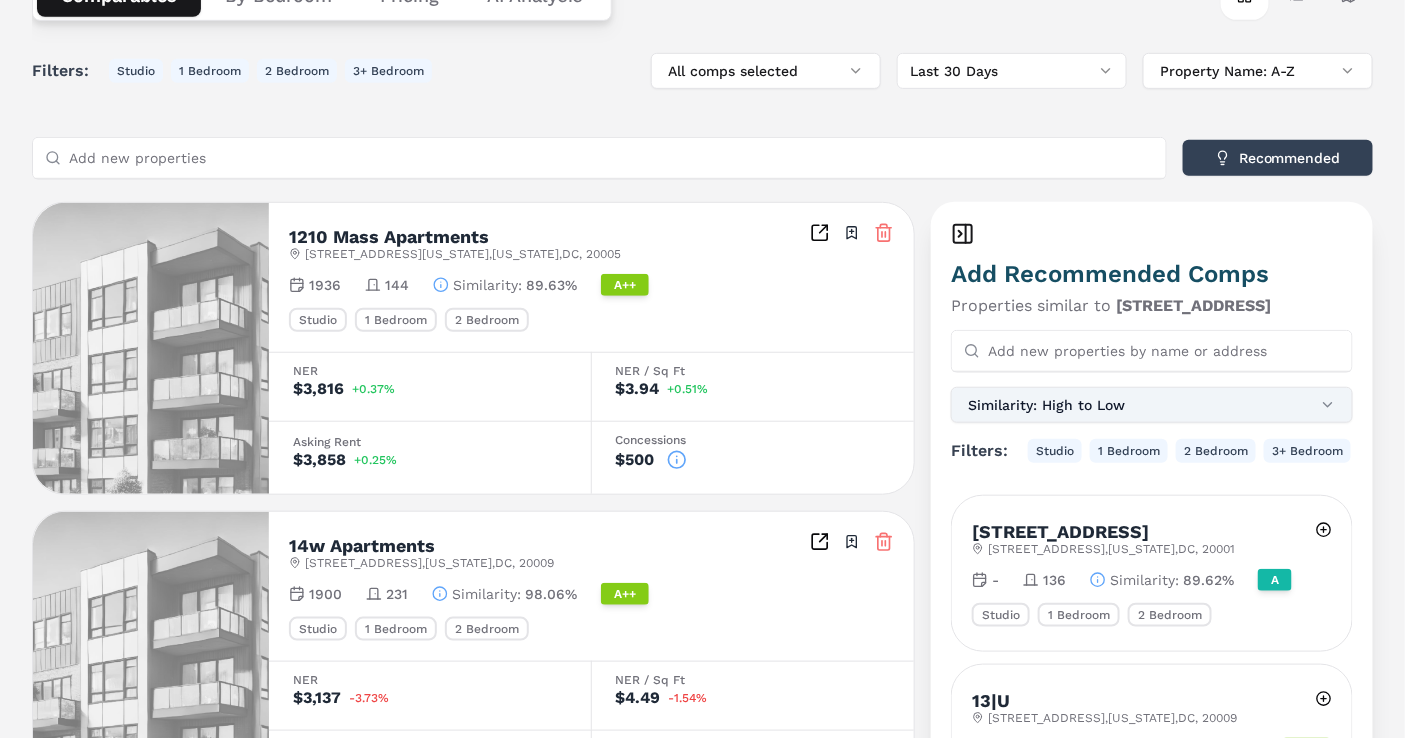 click on "Similarity: High to Low" at bounding box center (1152, 405) 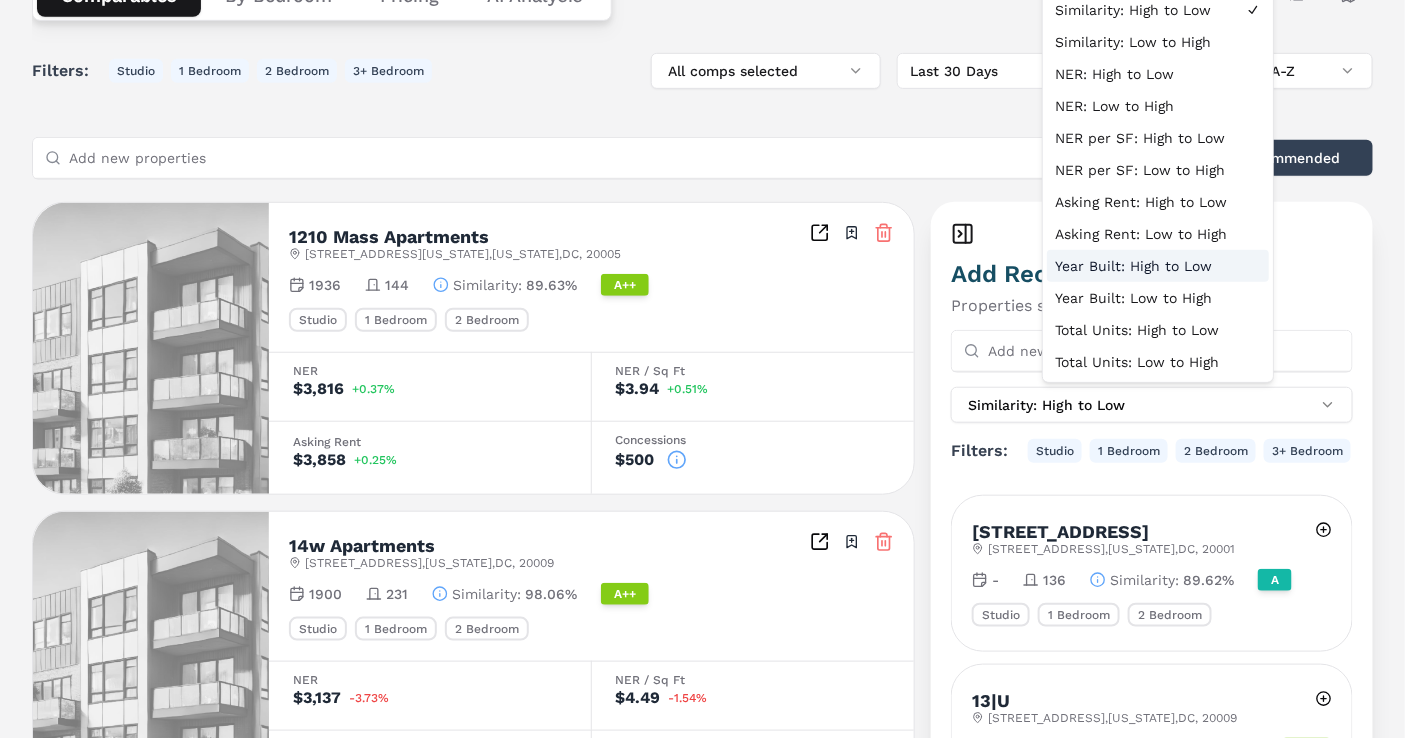 click on "Add new properties" at bounding box center (611, 158) 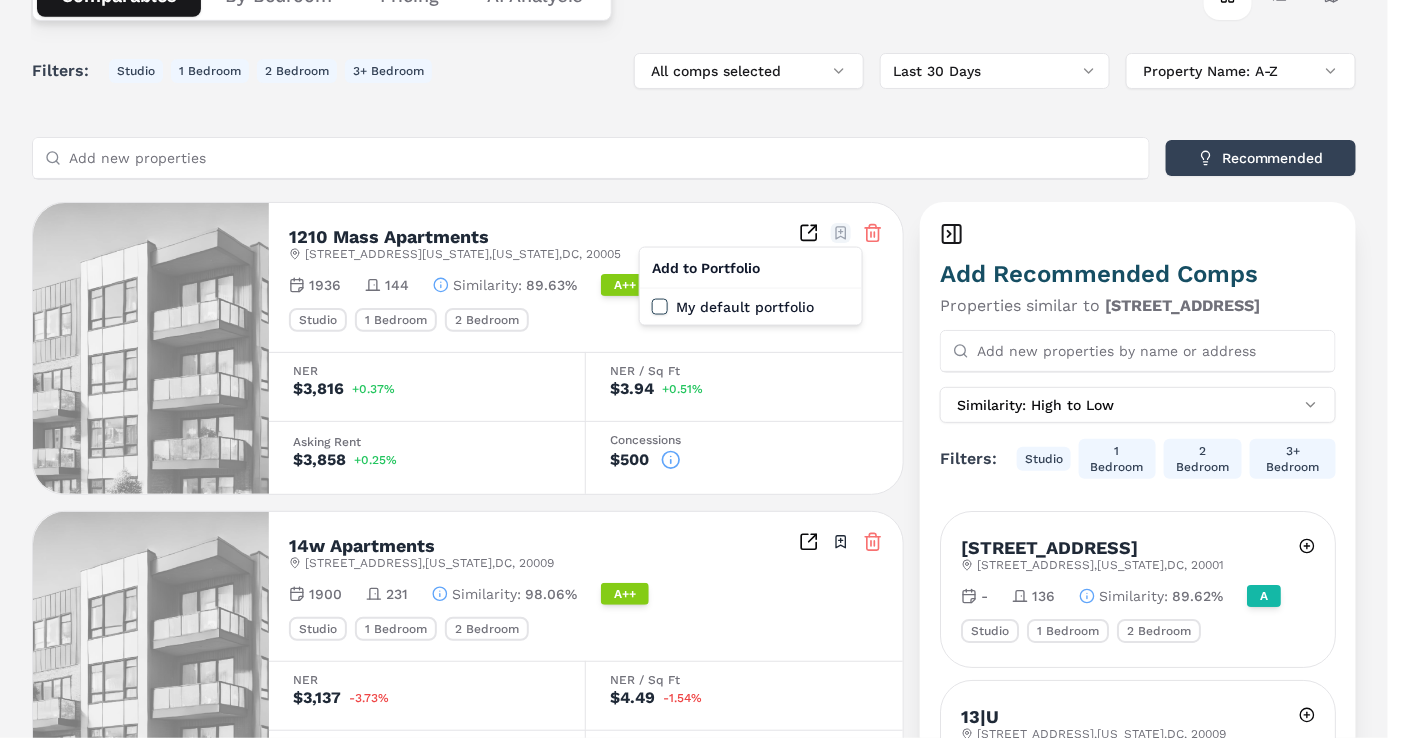 click on "MARKERR home markets properties Portfolio reports Search by MSA, ZIP, Property Name, or Address Download E MARKERR Toggle menu Search by MSA, ZIP, Property Name, or Address home markets properties Portfolio reports E The Ellington A++ 1301 U St NW ,  Washington ,  DC ,   20009 Toggle portfolio menu 1954 190 1 Bedroom 2 Bedroom NER $2,890 +4.51% NER / Sq Ft $3.36 +2.75% Asking Rent $3,468 +2.81% Concessions $6,935 Comparables By Bedroom Pricing AI Analysis Card view Table view Map view Filters: Studio 1 Bedroom 2 Bedroom 3+ Bedroom All comps selected Last 30 Days Property Name: A-Z Add new properties Recommended 1210 Mass Apartments 1210 Massachusetts Ave NW ,  Washington ,  DC ,   20005 Toggle portfolio menu 1936 144 Similarity : 89.63% A++ Studio 1 Bedroom 2 Bedroom NER $3,816 +0.37% NER / Sq Ft $3.94 +0.51% Asking Rent $3,858 +0.25% Concessions $500 14w Apartments 1315 W St NW ,  Washington ,  DC ,   20009 Toggle portfolio menu 1900 231 Similarity : 98.06% A++ Studio 1 Bedroom 2 Bedroom NER $3,137" at bounding box center (702, 1517) 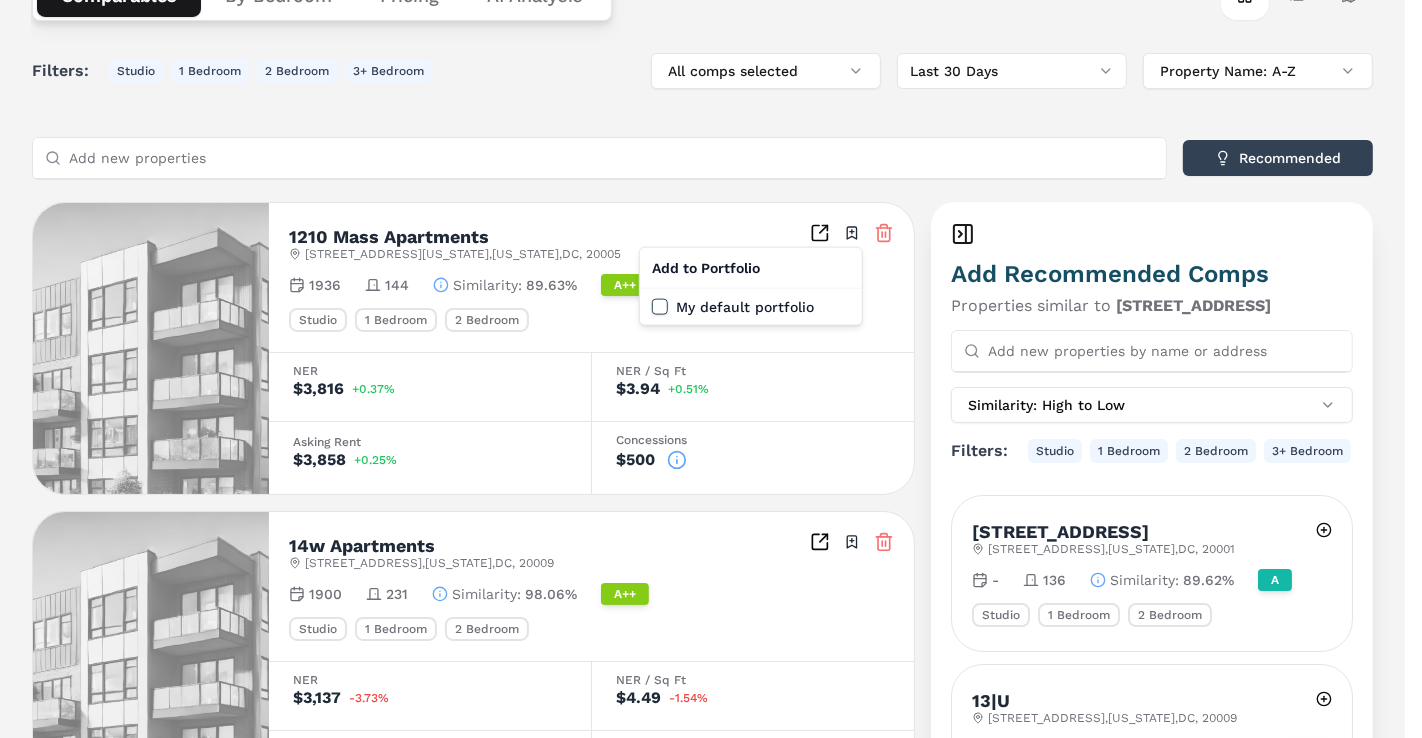 click on "MARKERR home markets properties Portfolio reports Search by MSA, ZIP, Property Name, or Address Download E MARKERR Toggle menu Search by MSA, ZIP, Property Name, or Address home markets properties Portfolio reports E The Ellington A++ 1301 U St NW ,  Washington ,  DC ,   20009 Toggle portfolio menu 1954 190 1 Bedroom 2 Bedroom NER $2,890 +4.51% NER / Sq Ft $3.36 +2.75% Asking Rent $3,468 +2.81% Concessions $6,935 Comparables By Bedroom Pricing AI Analysis Card view Table view Map view Filters: Studio 1 Bedroom 2 Bedroom 3+ Bedroom All comps selected Last 30 Days Property Name: A-Z Add new properties Recommended 1210 Mass Apartments 1210 Massachusetts Ave NW ,  Washington ,  DC ,   20005 Toggle portfolio menu 1936 144 Similarity : 89.63% A++ Studio 1 Bedroom 2 Bedroom NER $3,816 +0.37% NER / Sq Ft $3.94 +0.51% Asking Rent $3,858 +0.25% Concessions $500 14w Apartments 1315 W St NW ,  Washington ,  DC ,   20009 Toggle portfolio menu 1900 231 Similarity : 98.06% A++ Studio 1 Bedroom 2 Bedroom NER $3,137" at bounding box center [711, 1517] 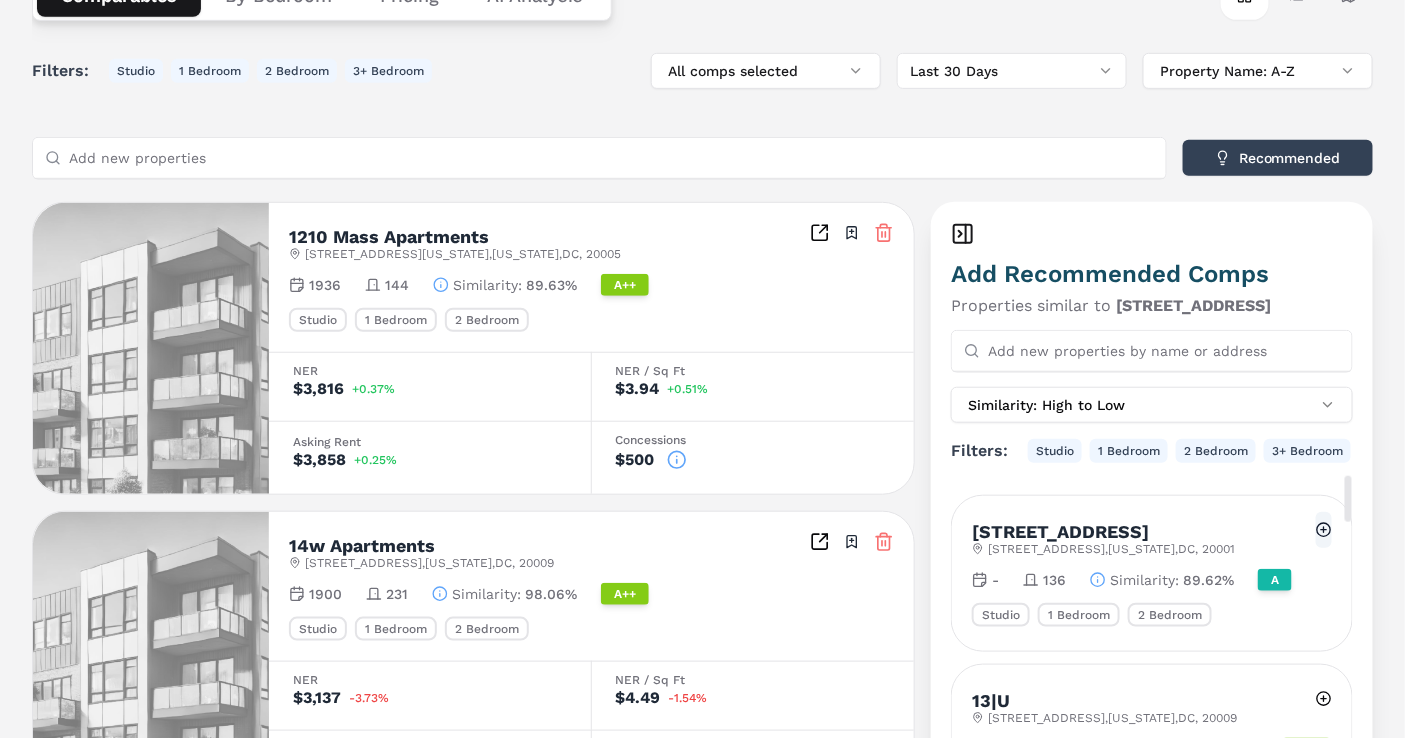 click at bounding box center (1324, 530) 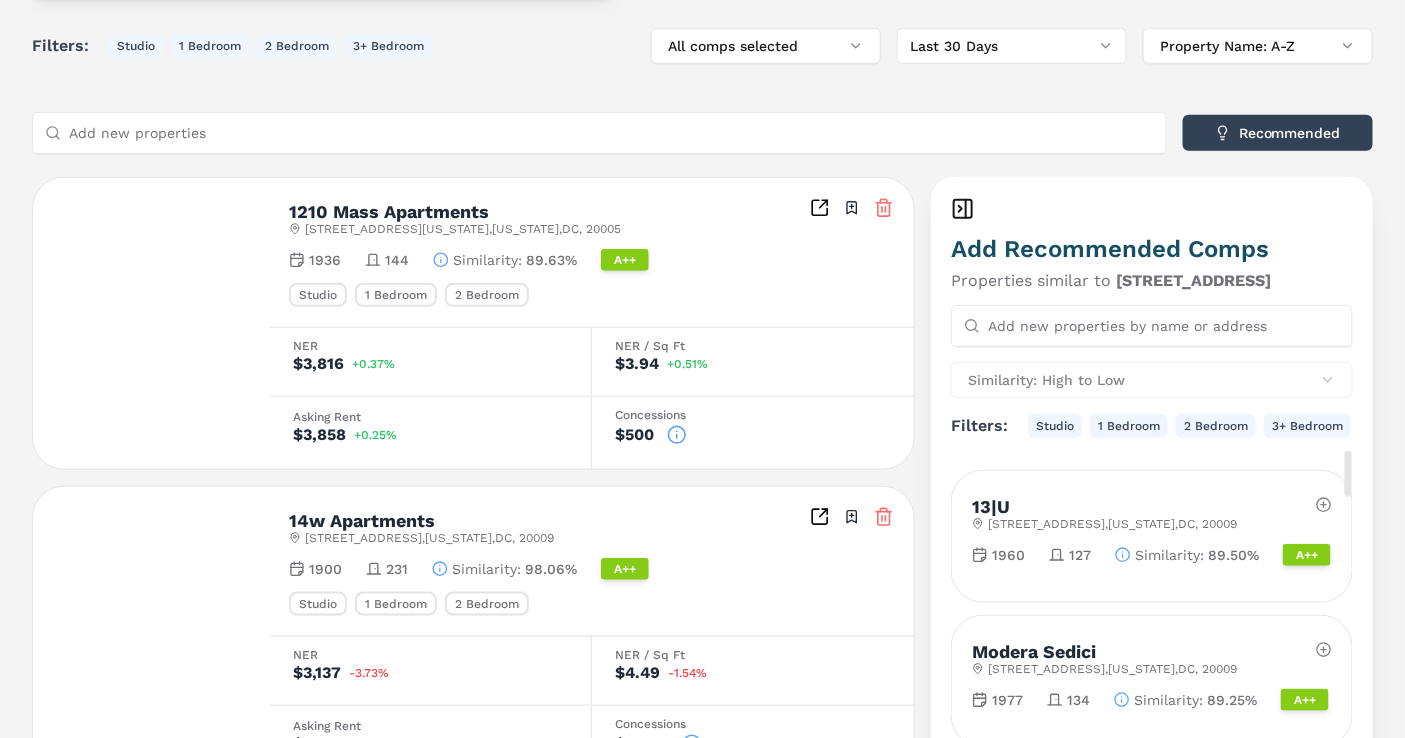 scroll, scrollTop: 333, scrollLeft: 0, axis: vertical 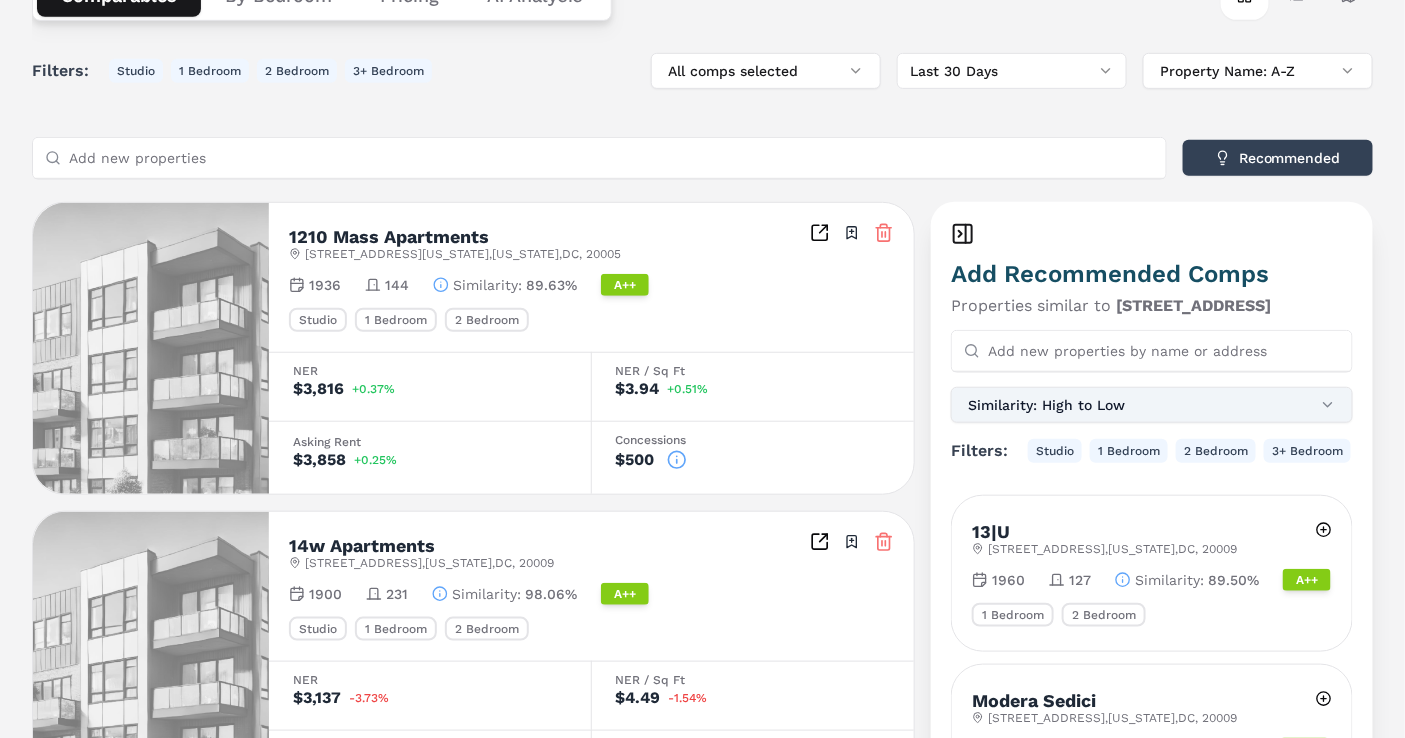 click on "Similarity: High to Low" at bounding box center [1152, 405] 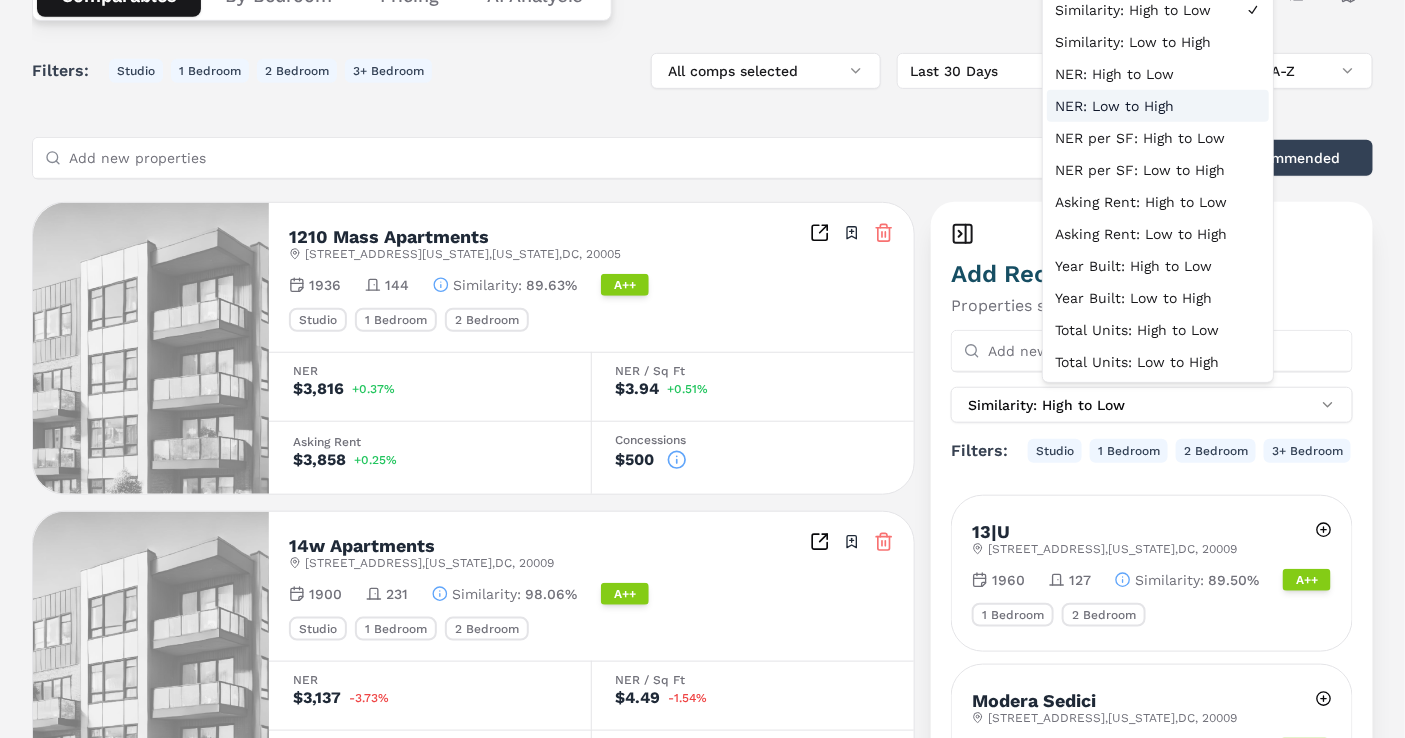 click on "NER: Low to High" at bounding box center (1158, 106) 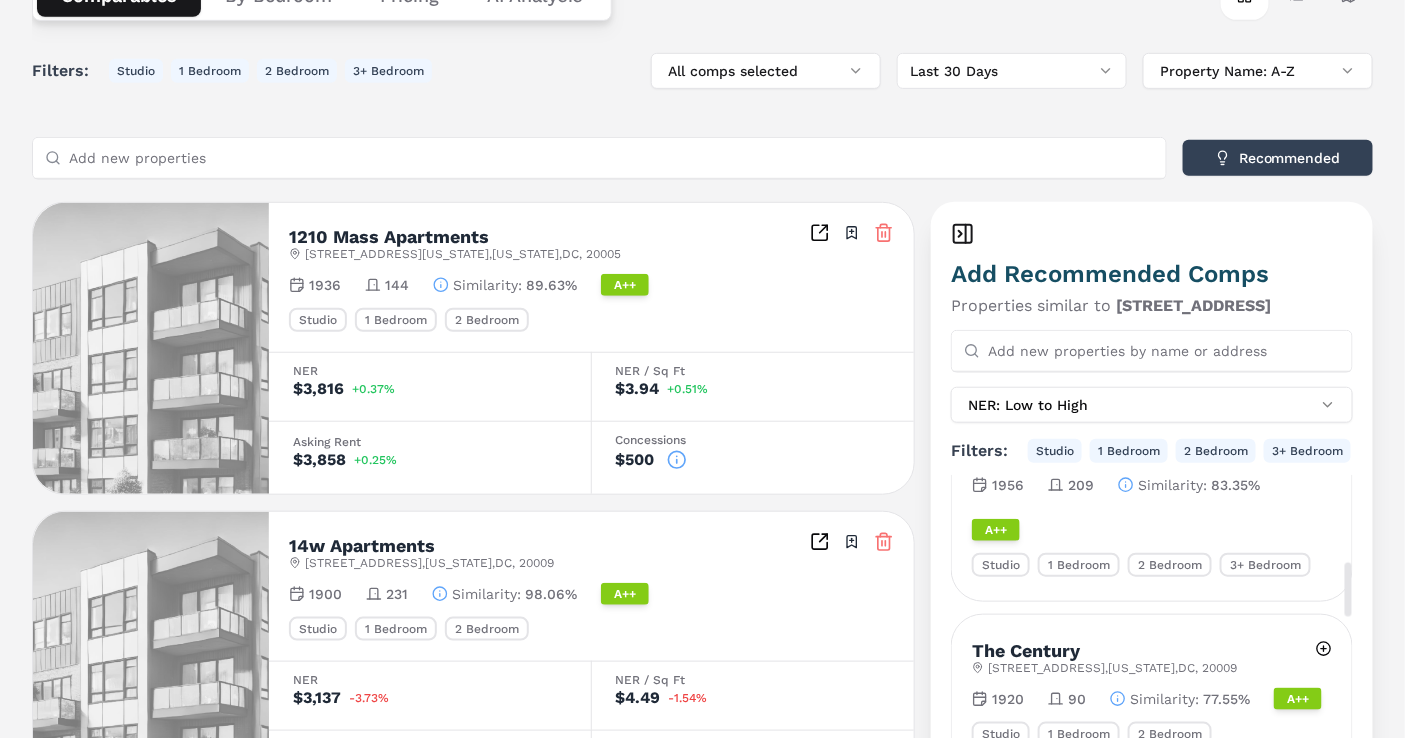 scroll, scrollTop: 1333, scrollLeft: 0, axis: vertical 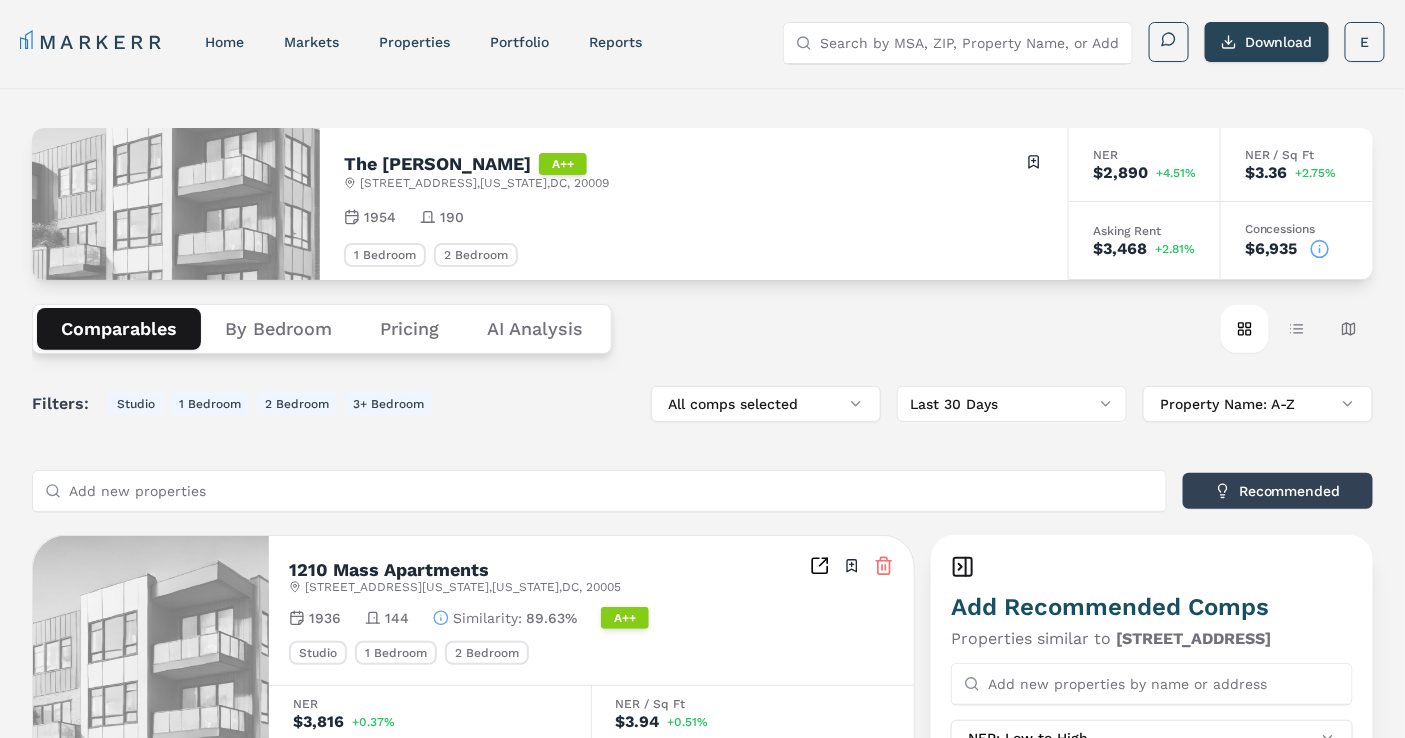 click on "Add new properties by name or address" at bounding box center [1164, 684] 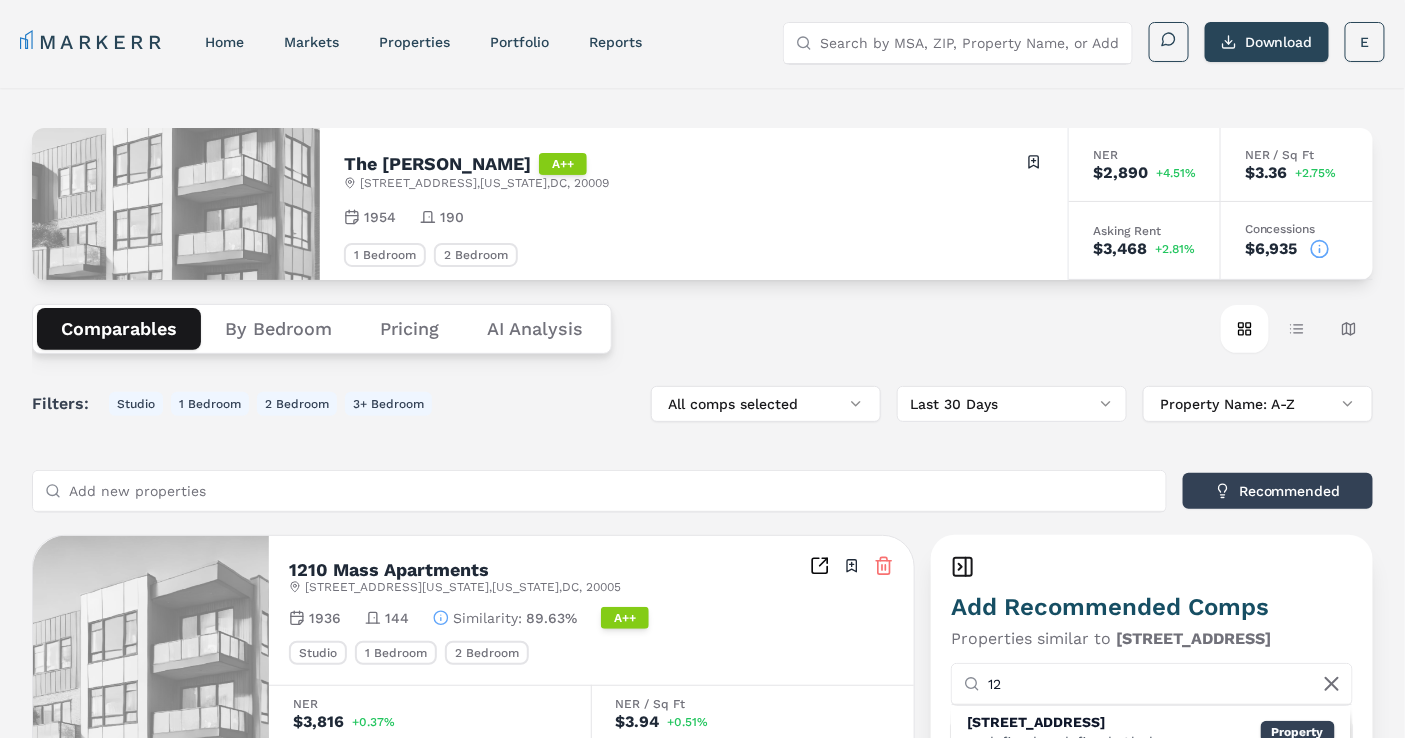 type on "1" 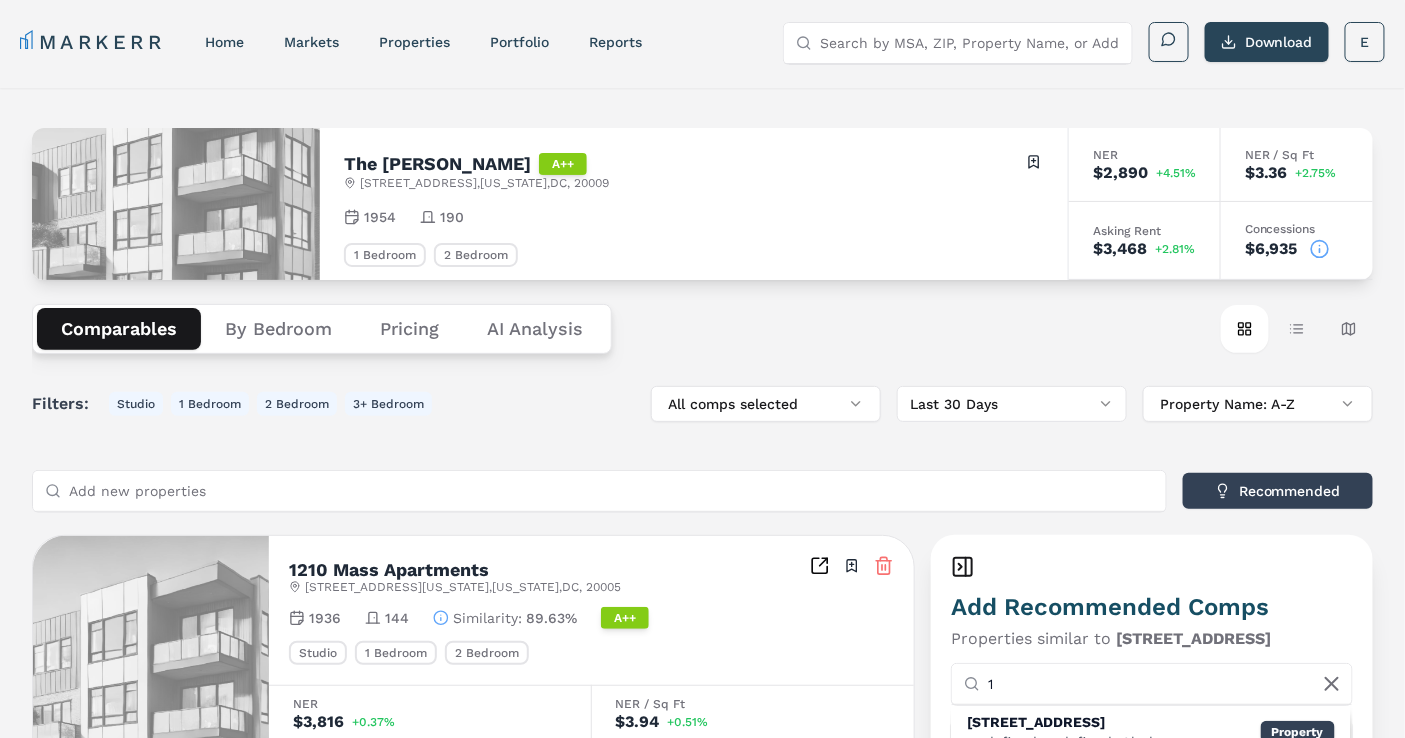 type 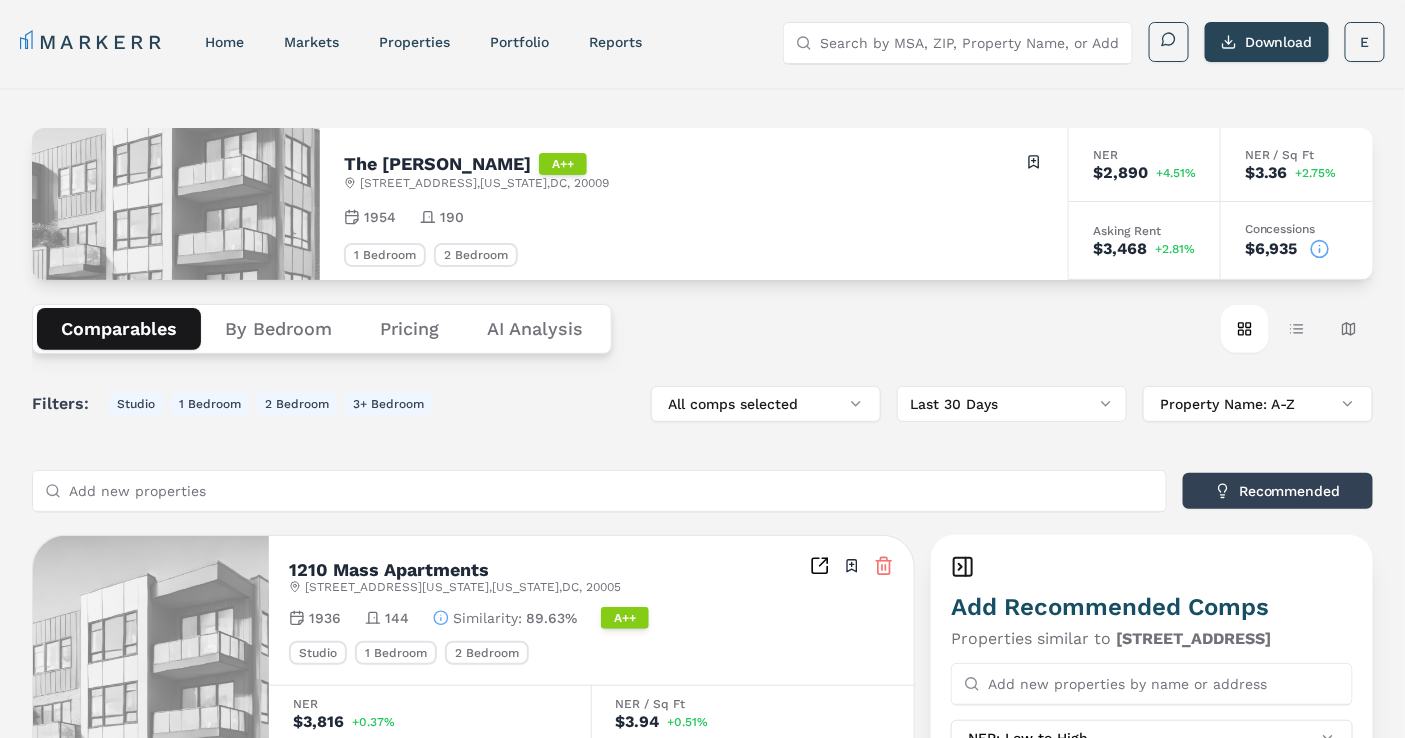 click on "Comparables By Bedroom Pricing AI Analysis Card view Table view Map view" at bounding box center (702, 329) 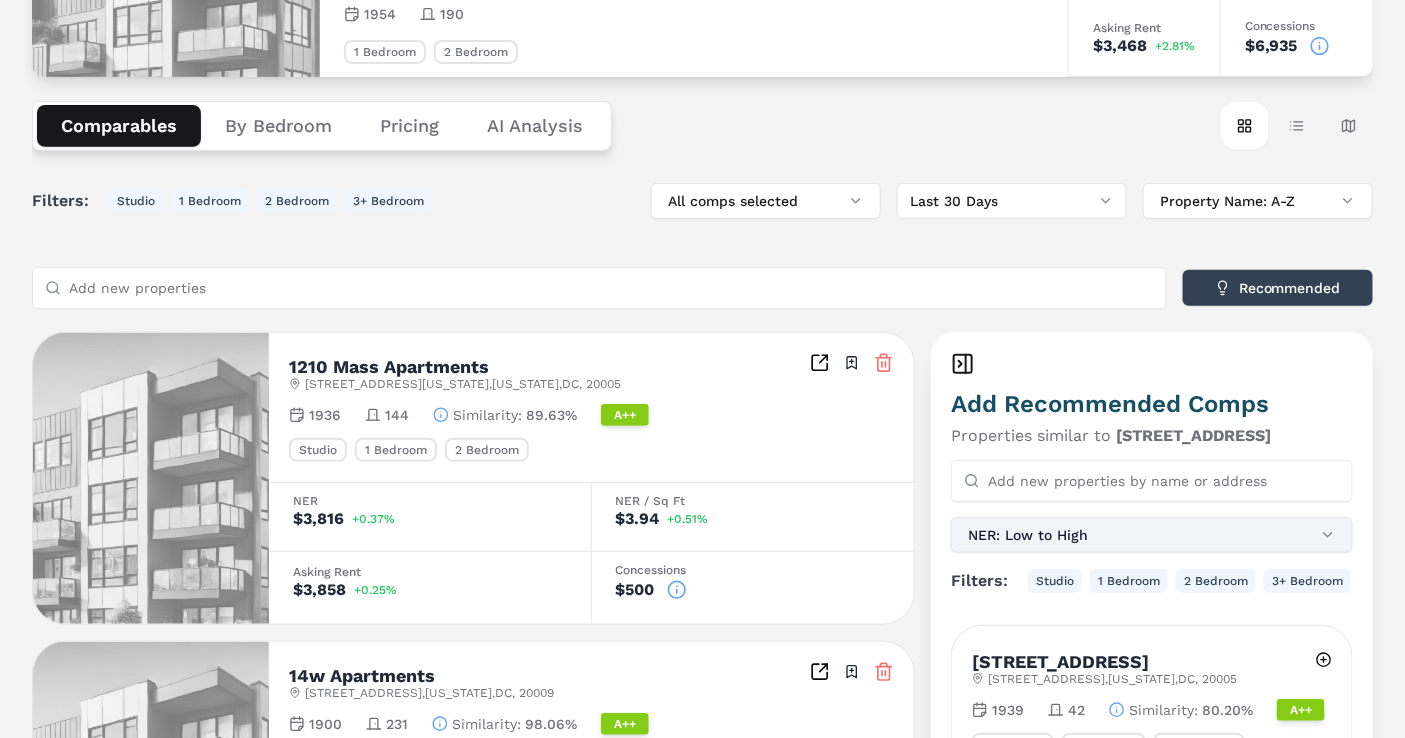 scroll, scrollTop: 222, scrollLeft: 0, axis: vertical 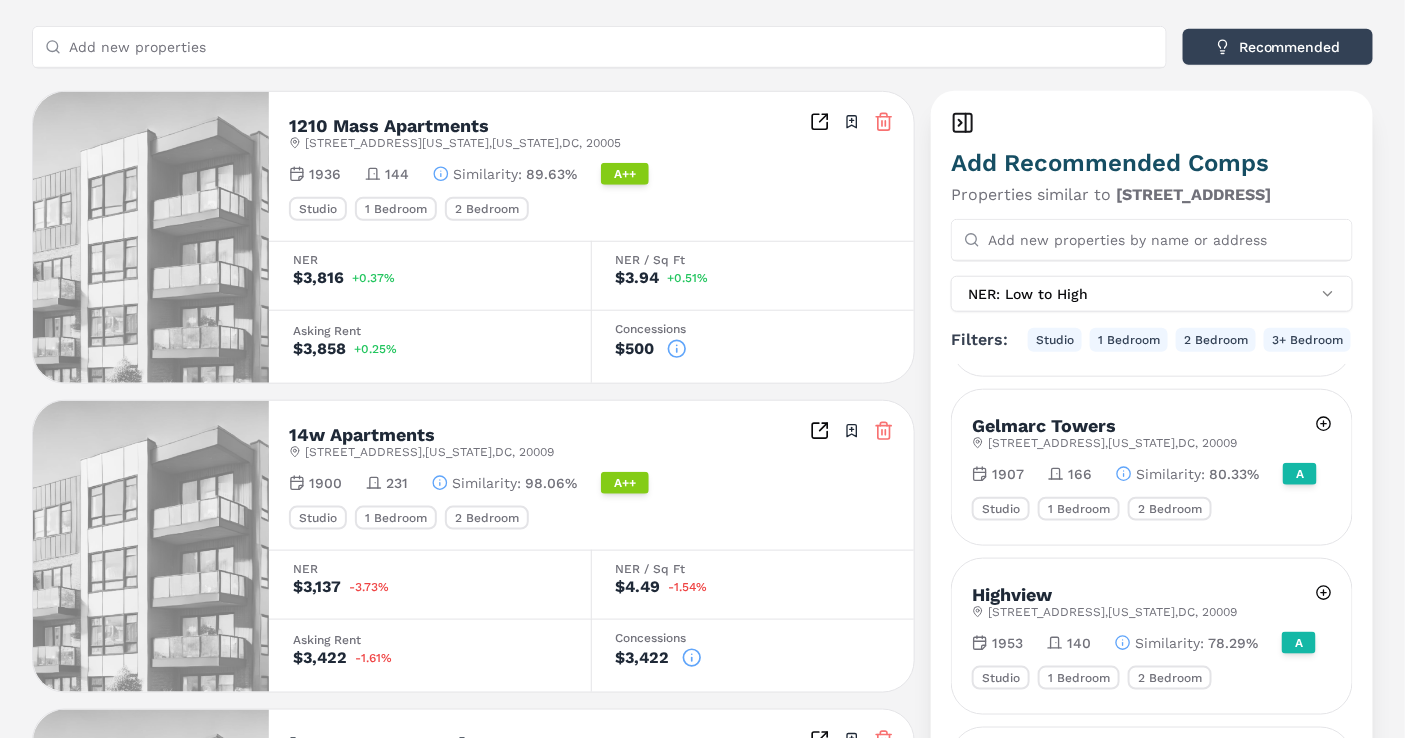 click 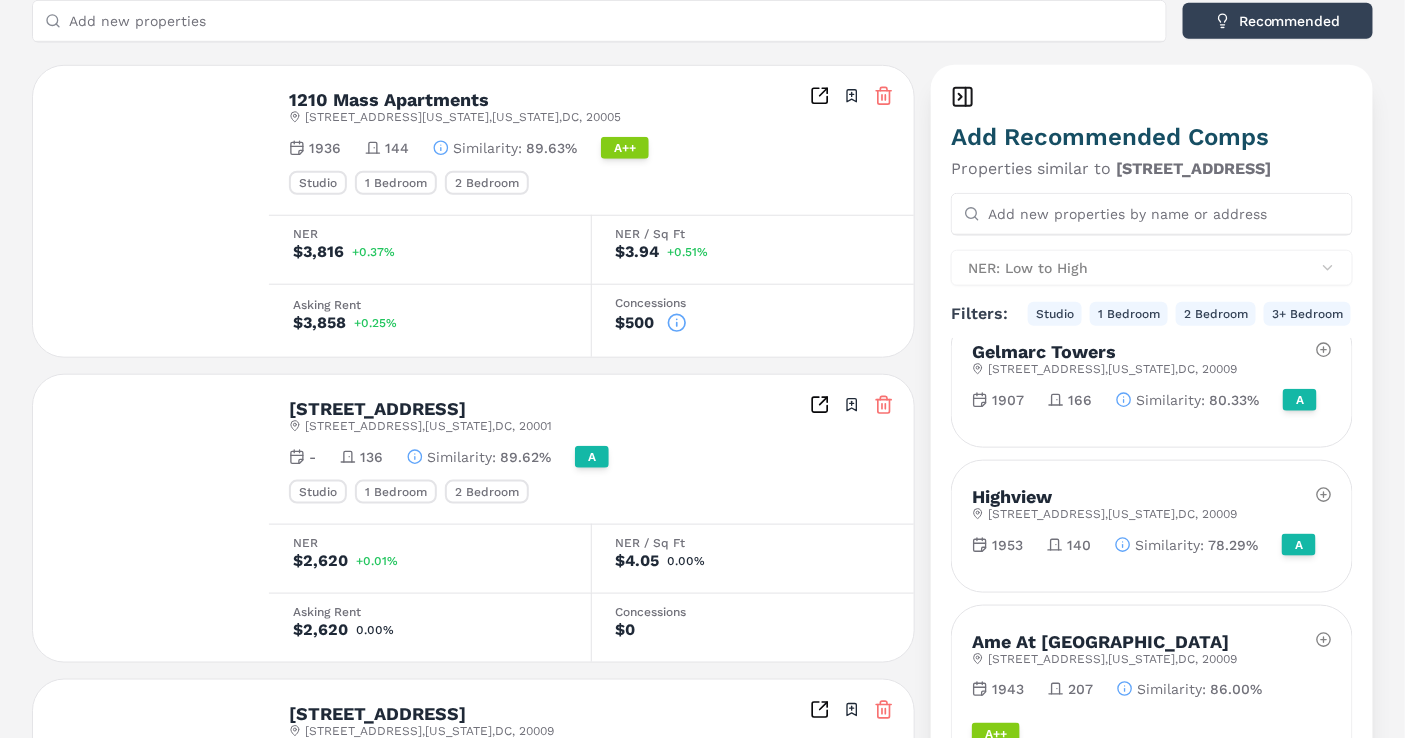 scroll, scrollTop: 444, scrollLeft: 0, axis: vertical 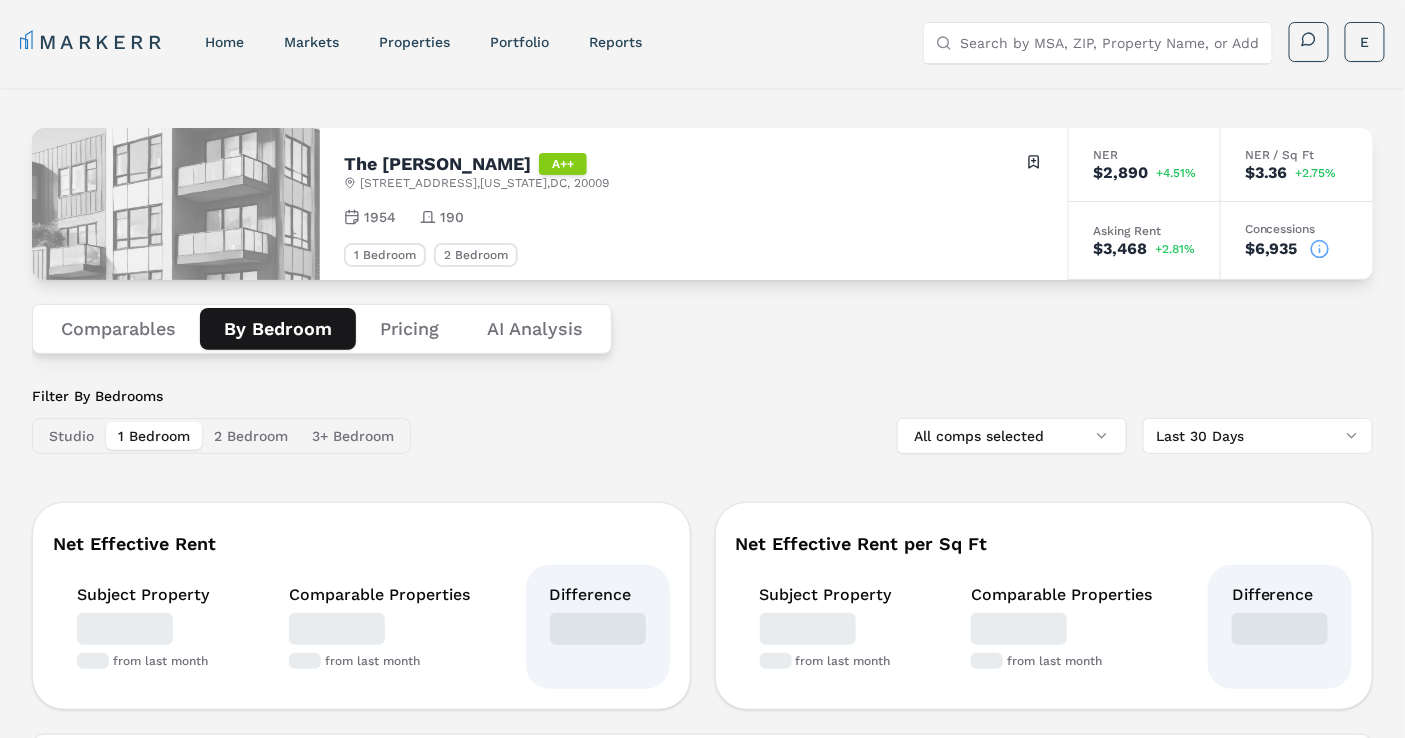 click on "By Bedroom" at bounding box center [278, 329] 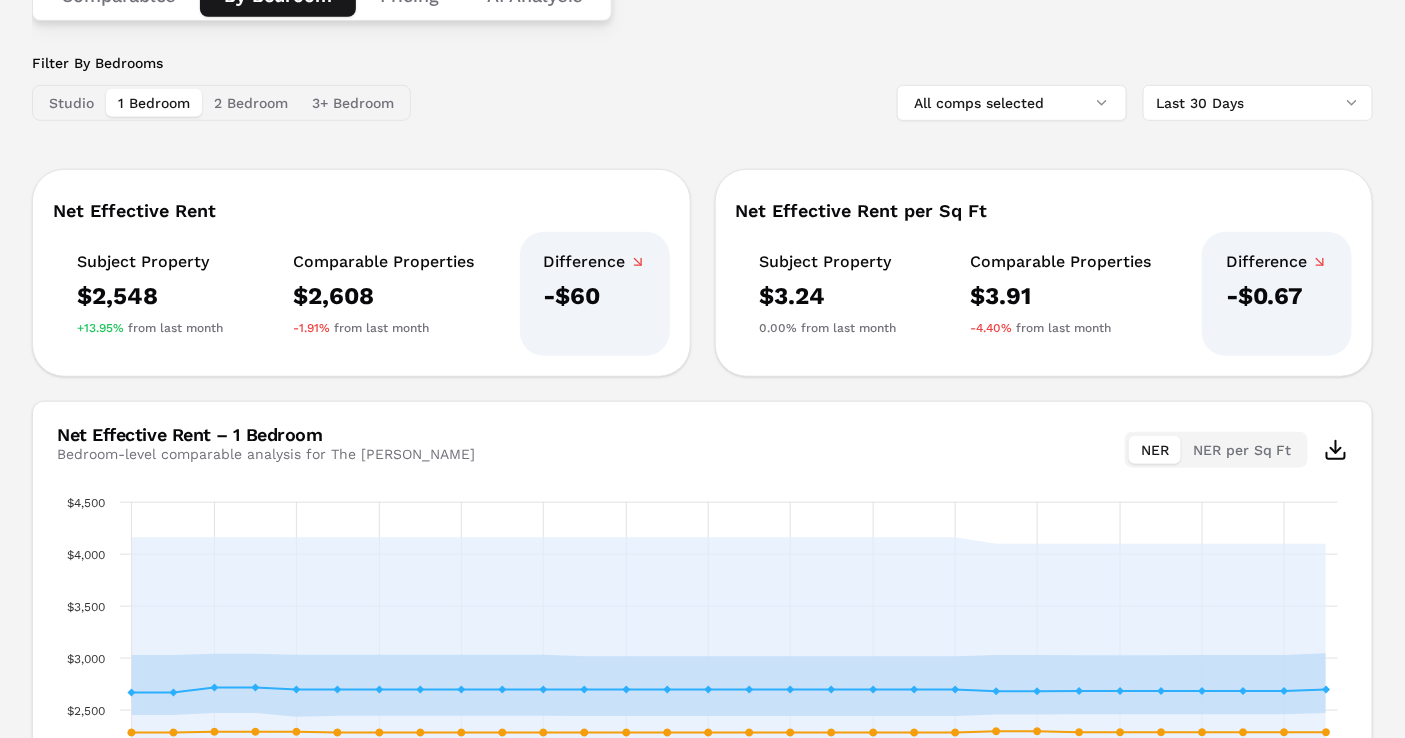 scroll, scrollTop: 222, scrollLeft: 0, axis: vertical 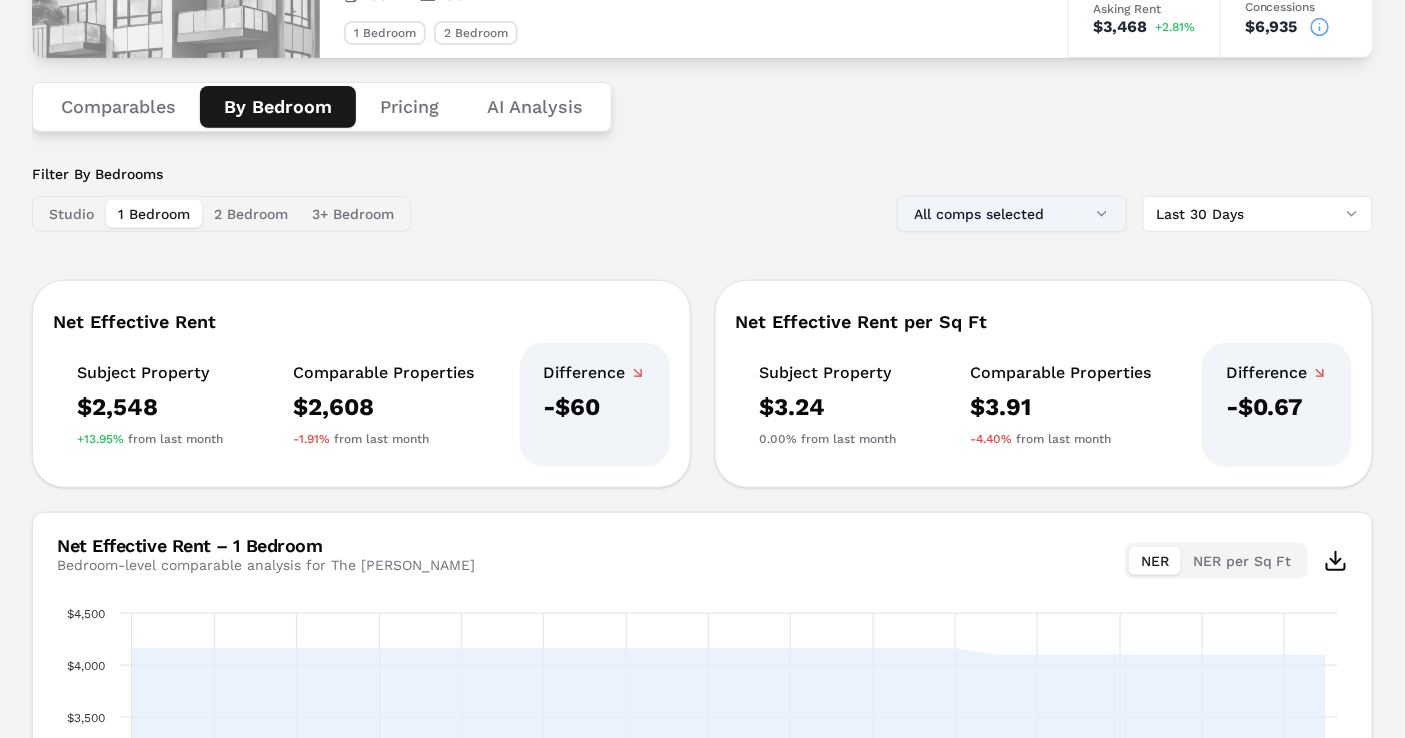 click on "All comps selected" at bounding box center (1012, 214) 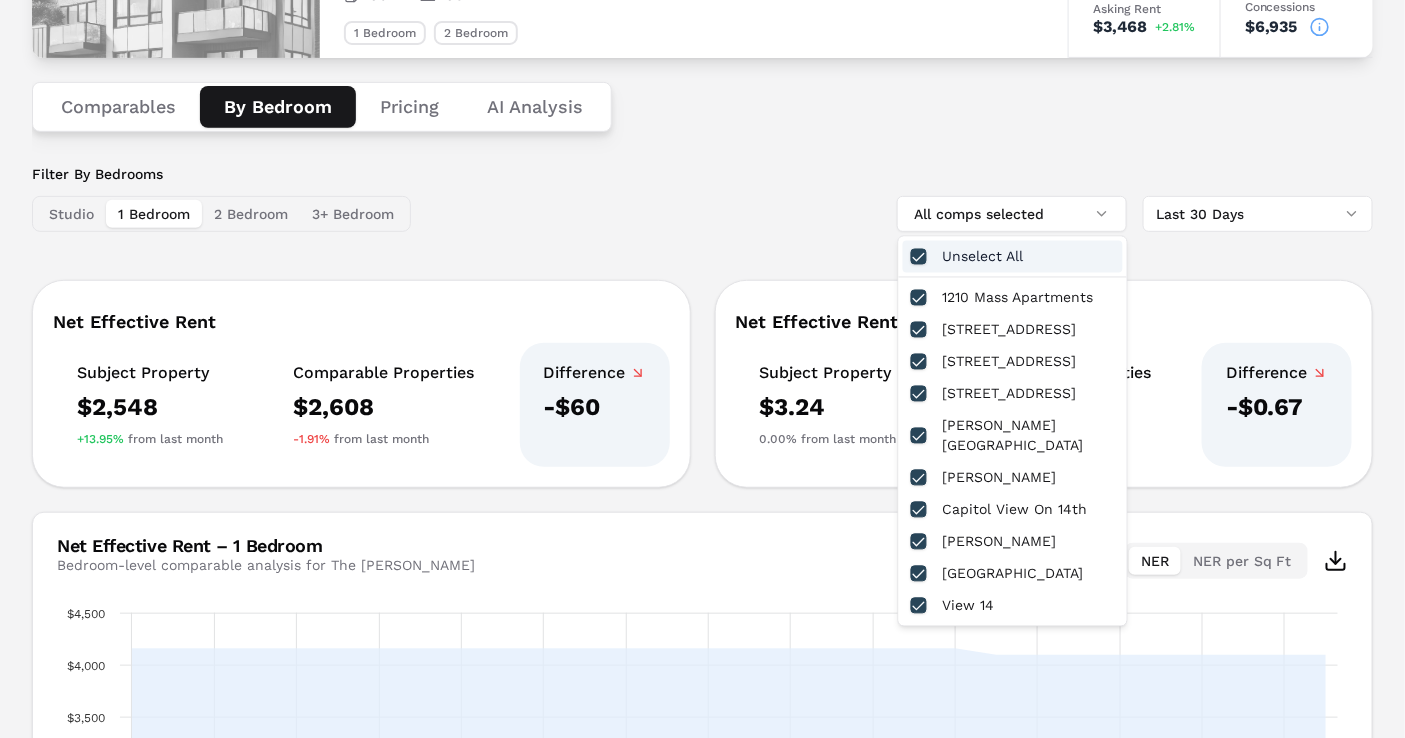 click on "Filter By Bedrooms Studio 1 Bedroom 2 Bedroom 3+ Bedroom All comps selected Last 30 Days" at bounding box center [702, 198] 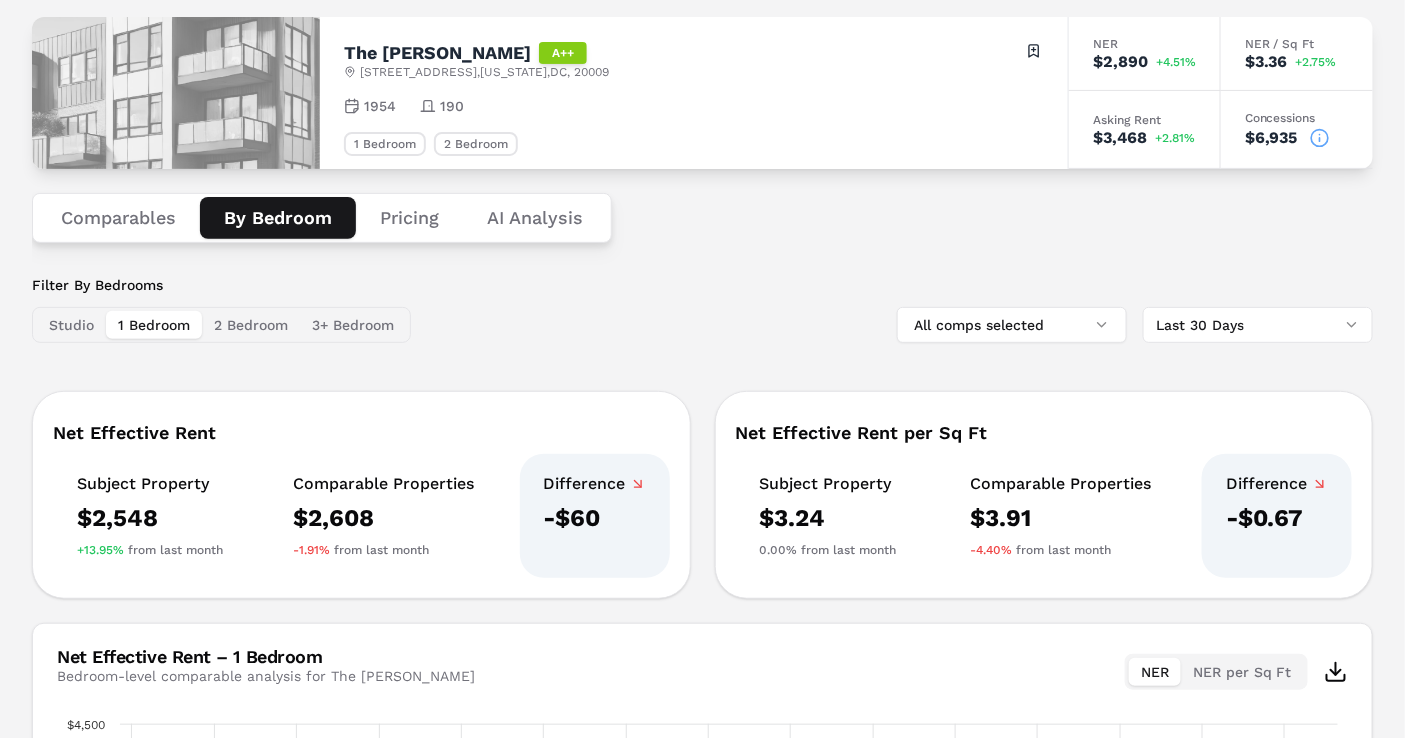 scroll, scrollTop: 32, scrollLeft: 0, axis: vertical 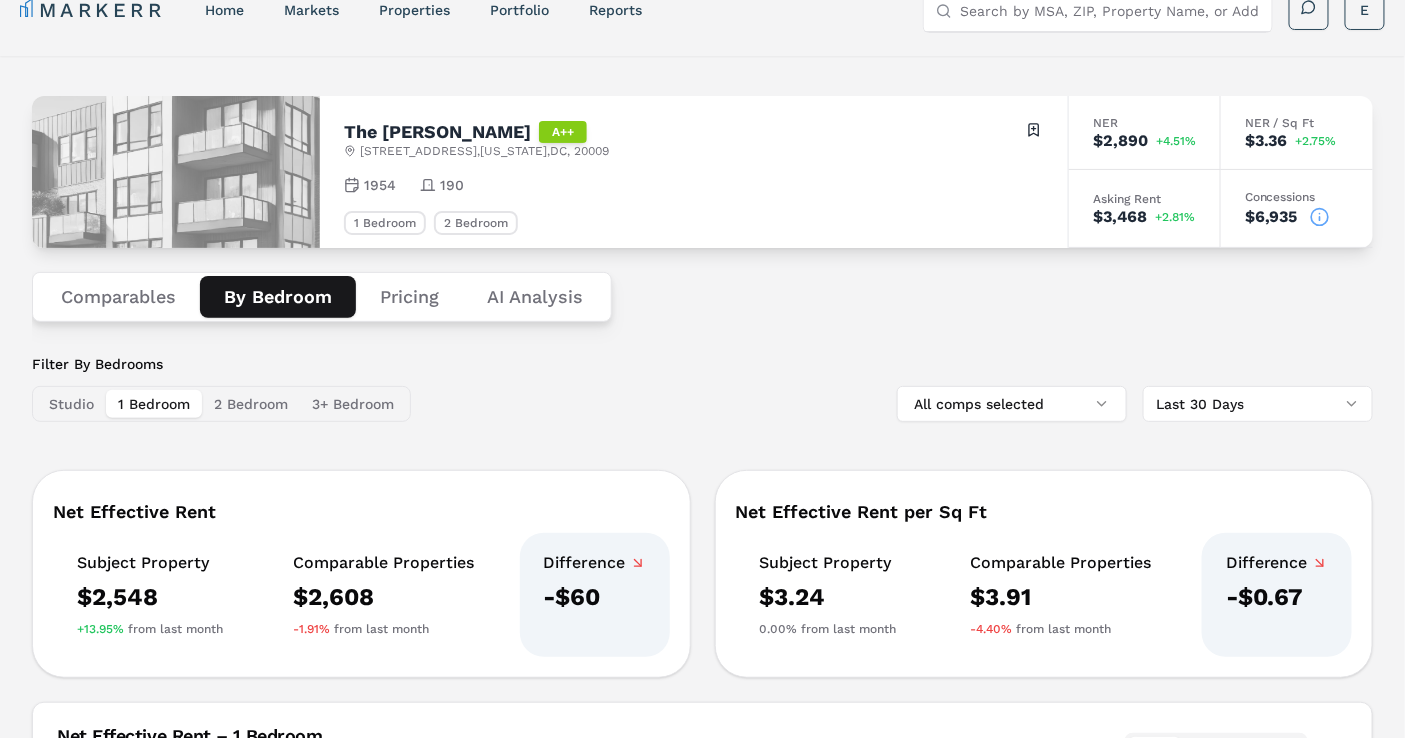 click on "2 Bedroom" at bounding box center [251, 404] 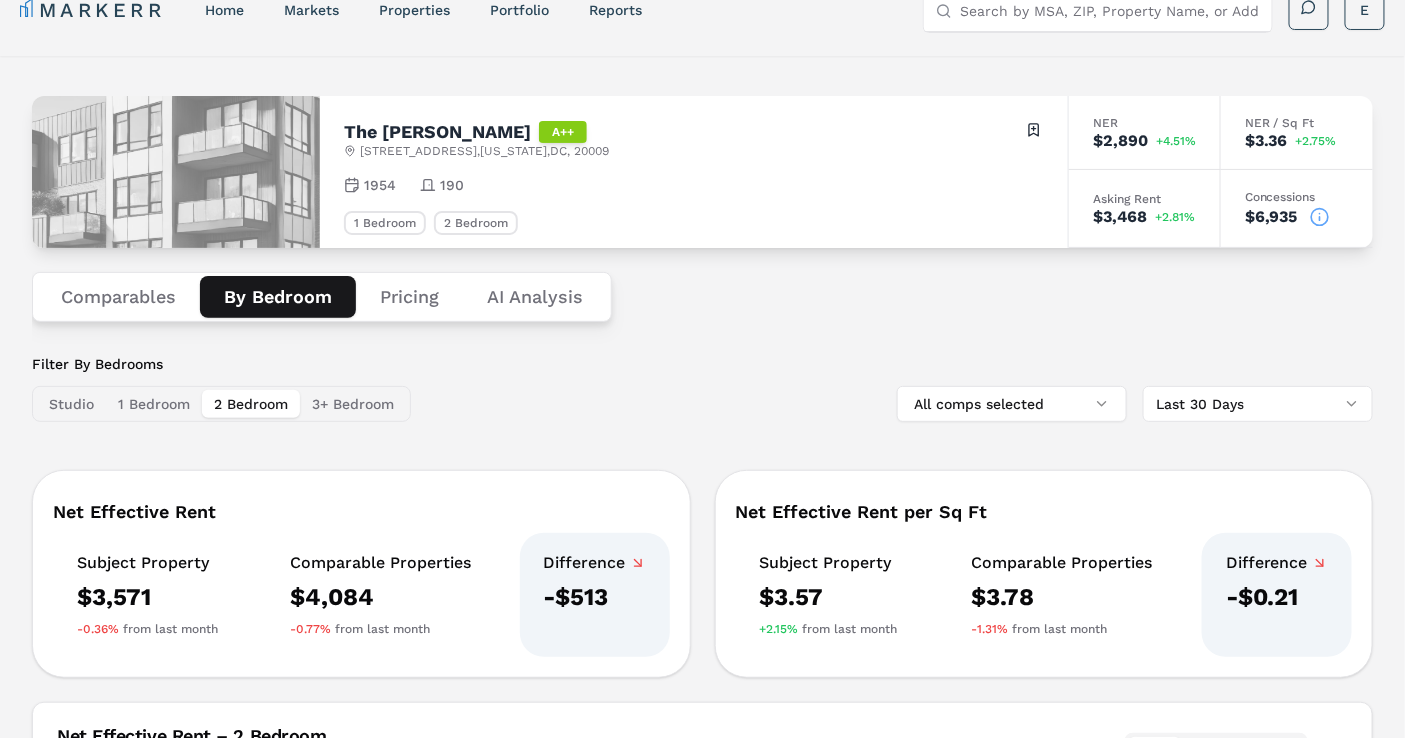 click on "Pricing" at bounding box center [409, 297] 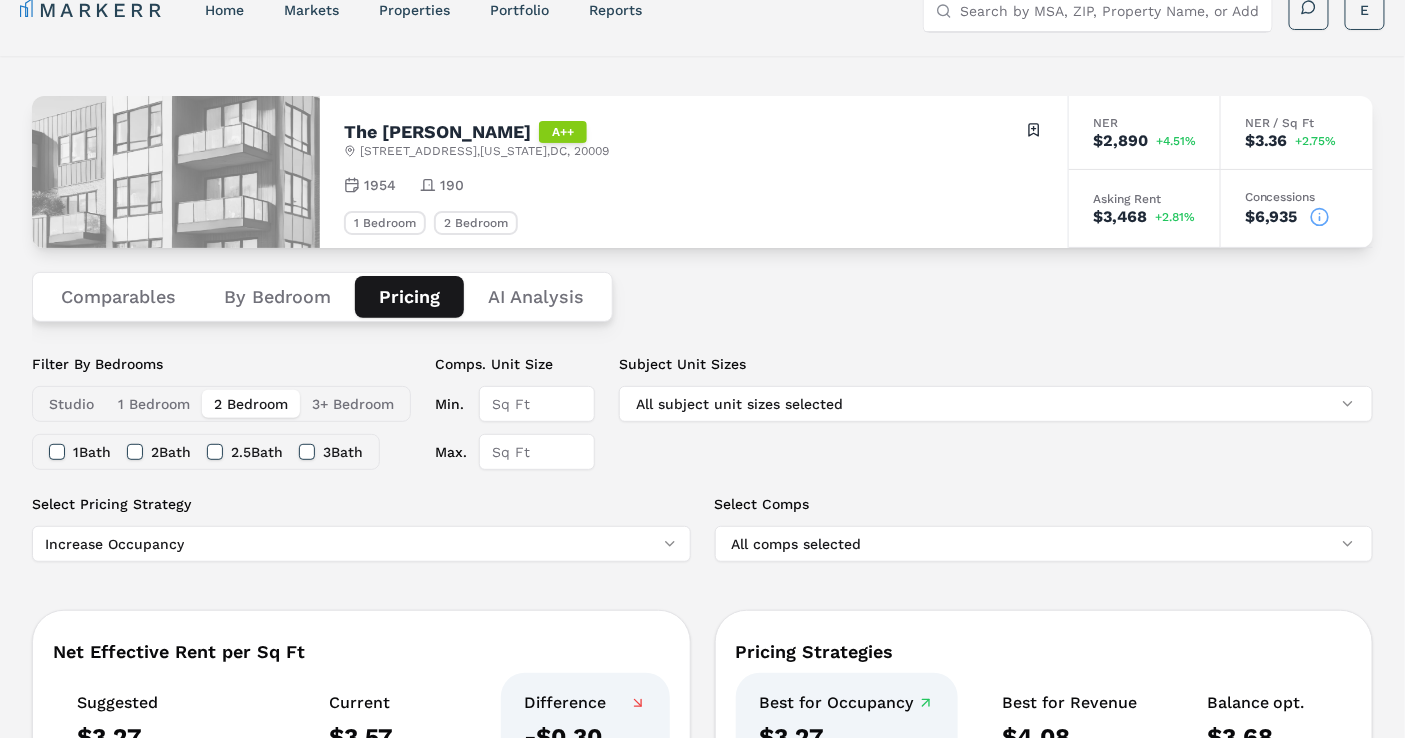 click on "Comparables By Bedroom Pricing AI Analysis" at bounding box center (702, 297) 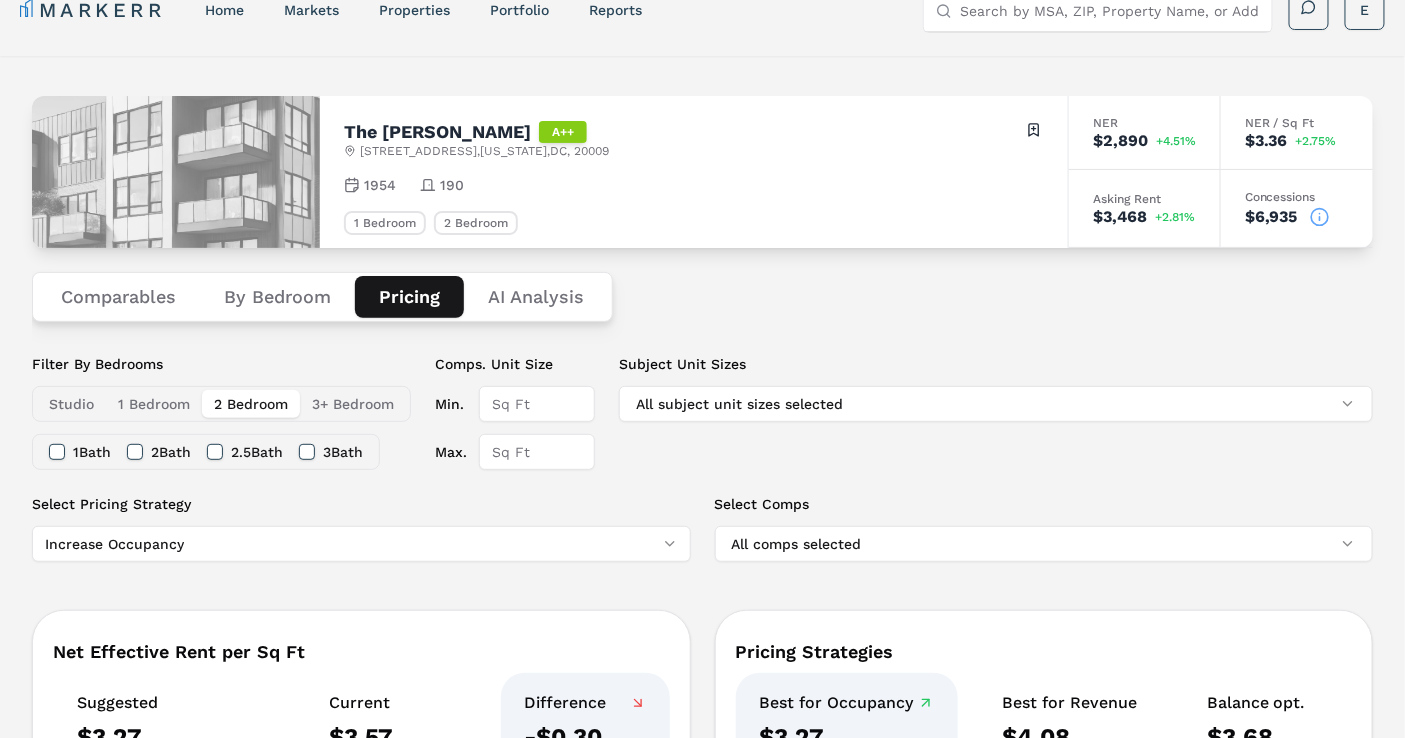 click on "2  Bath" at bounding box center (135, 452) 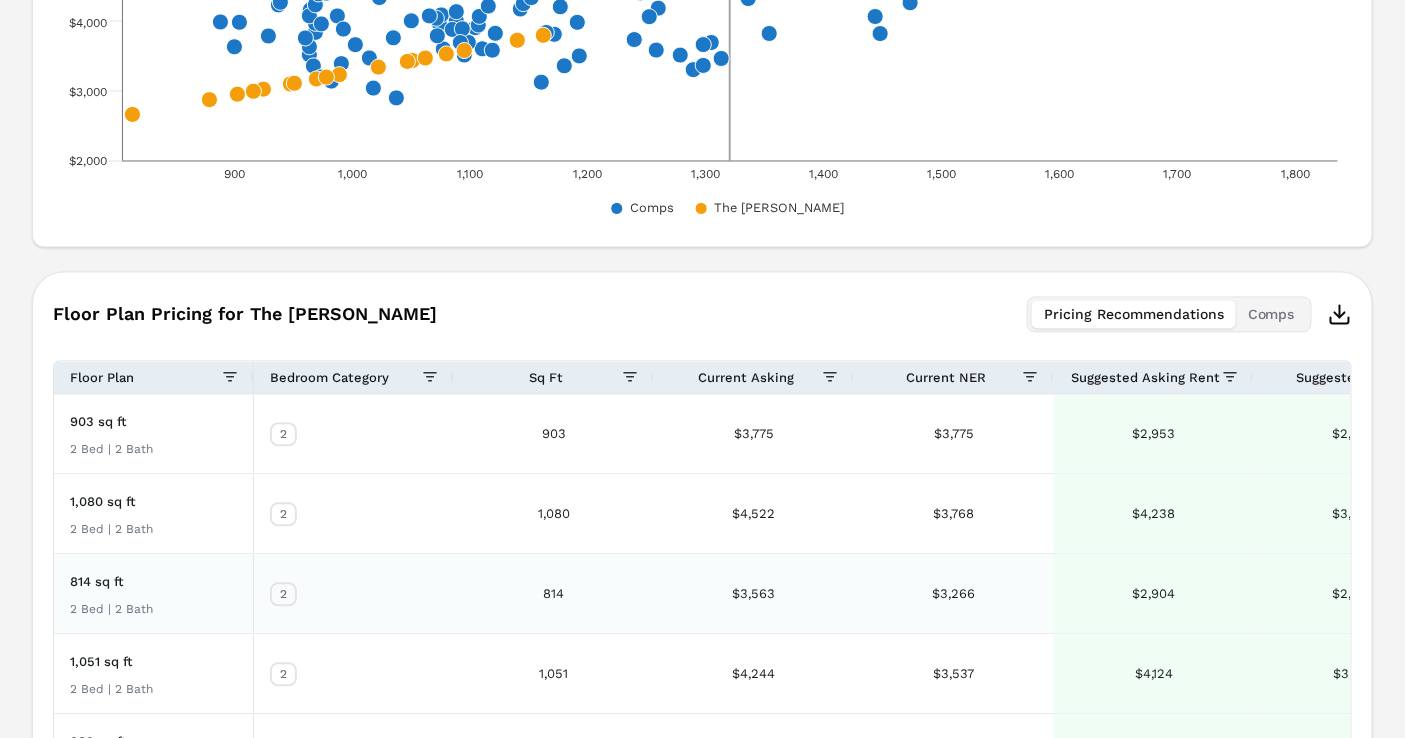 scroll, scrollTop: 1143, scrollLeft: 0, axis: vertical 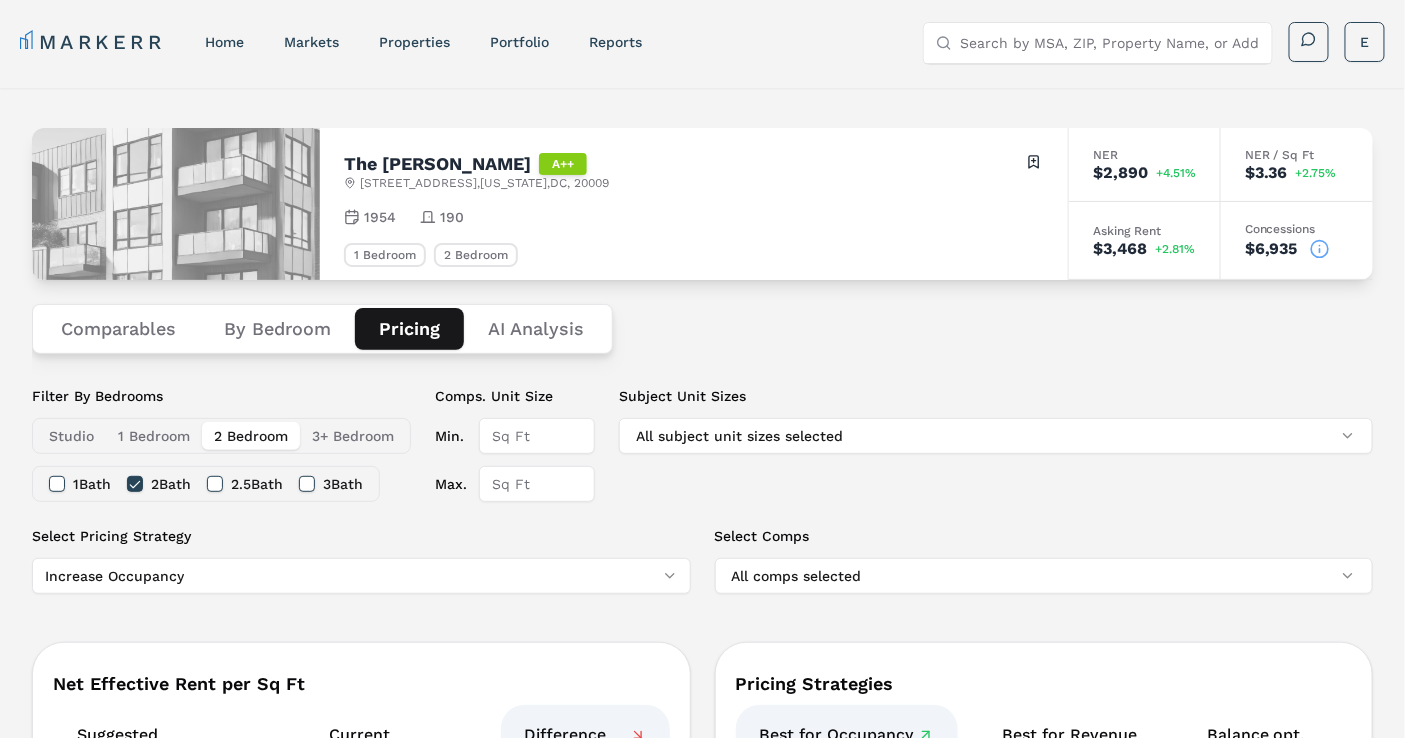 click on "Comparables By Bedroom Pricing AI Analysis" at bounding box center (702, 329) 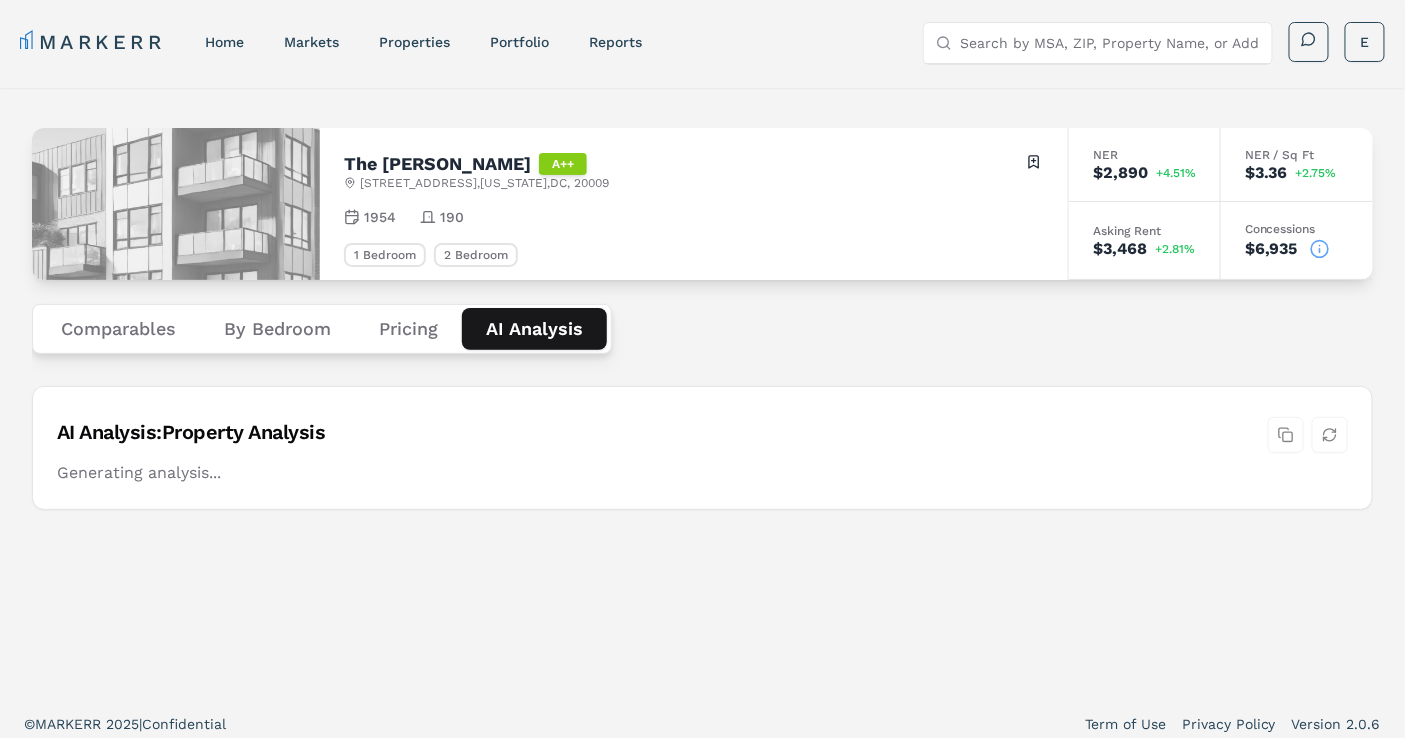 drag, startPoint x: 580, startPoint y: 334, endPoint x: 574, endPoint y: 348, distance: 15.231546 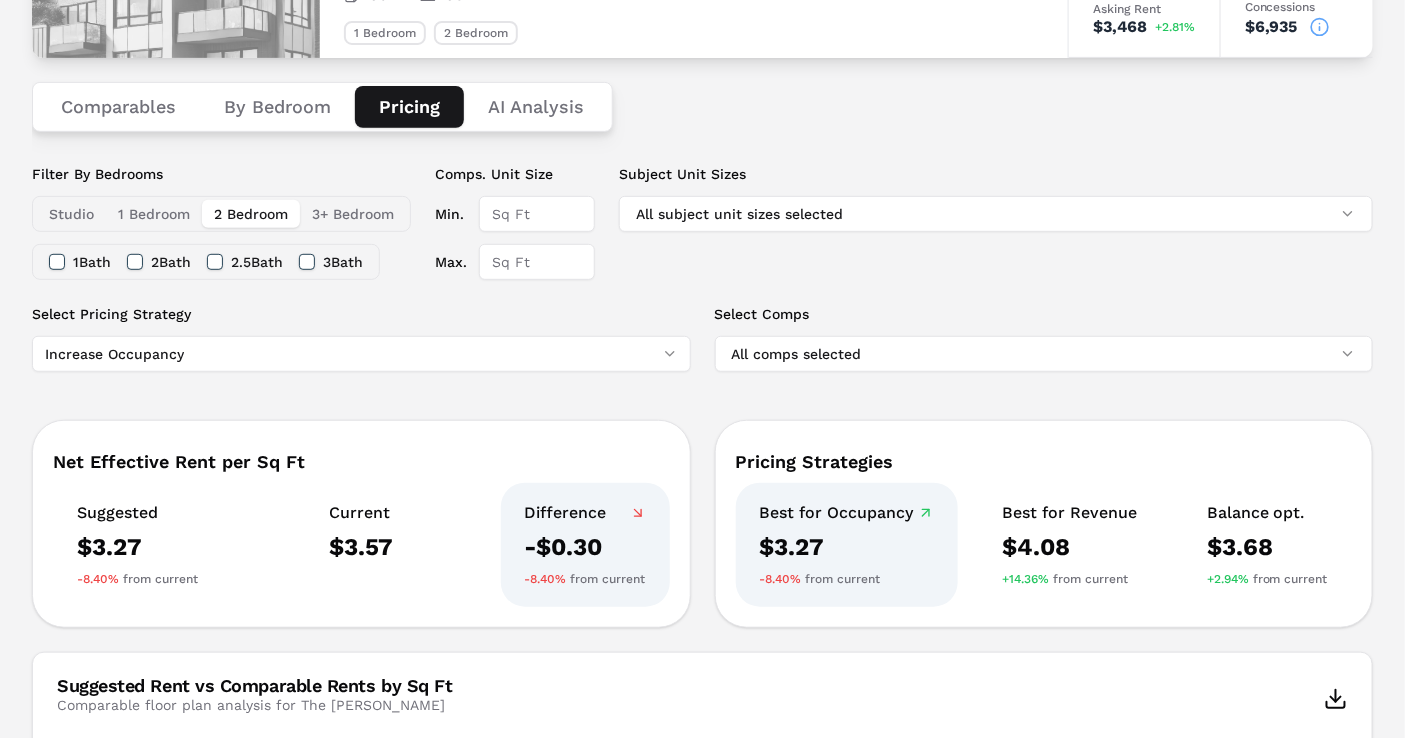 scroll, scrollTop: 444, scrollLeft: 0, axis: vertical 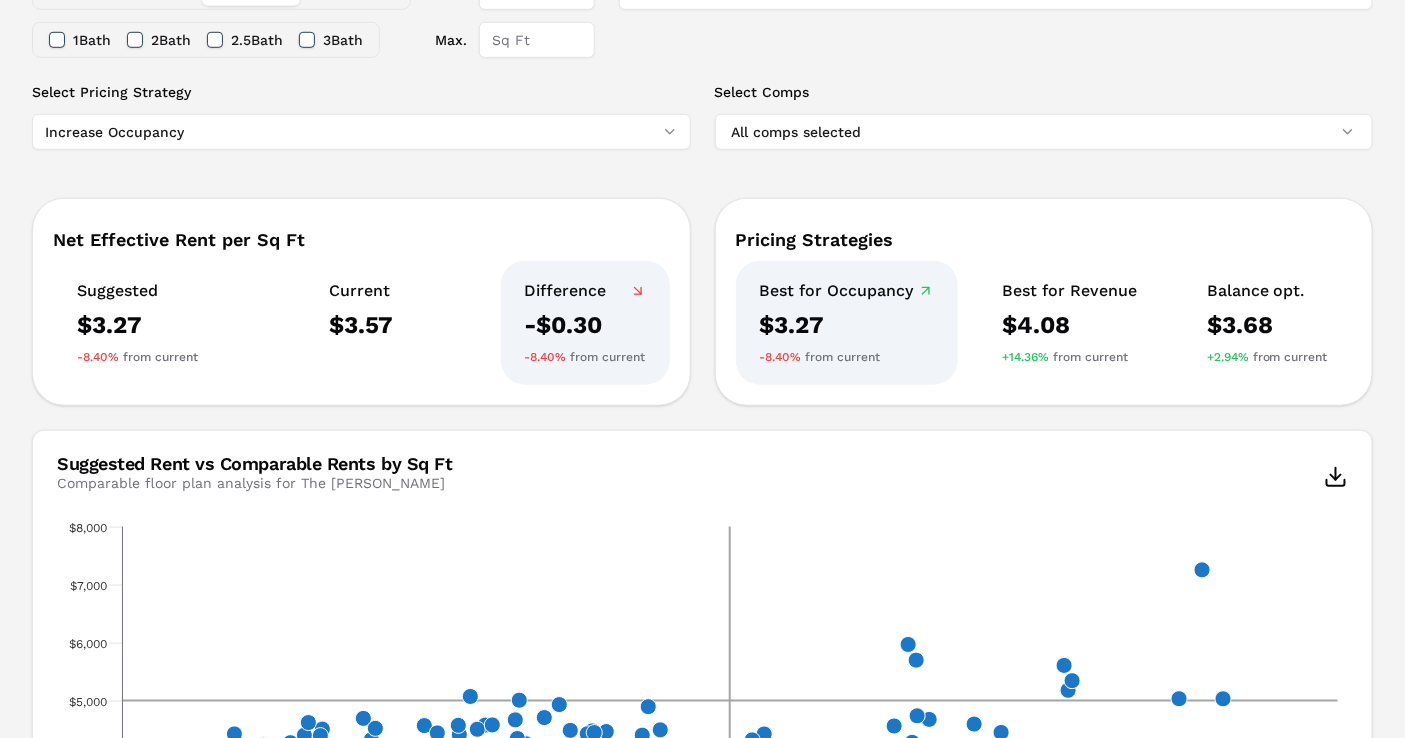 click on "The Ellington A++ 1301 U St NW ,  Washington ,  DC ,   20009 Toggle portfolio menu 1954 190 1 Bedroom 2 Bedroom NER $2,890 +4.51% NER / Sq Ft $3.36 +2.75% Asking Rent $3,468 +2.81% Concessions $6,935 Comparables By Bedroom Pricing AI Analysis Filter By Bedrooms Studio 1 Bedroom 2 Bedroom 3+ Bedroom 1  Bath 2  Bath 2.5  Bath 3  Bath Comps. Unit Size Min. Max. Subject Unit Sizes All subject unit sizes selected Select Pricing Strategy Increase Occupancy Select Comps All comps selected Net Effective Rent per Sq Ft Suggested   $3.27 -8.40%   from current Current   $3.57 Difference   -$0.30 -8.40%   from current Pricing Strategies Best for Occupancy   $3.27 -8.40%   from current Best for Revenue   $4.08 +14.36%   from current Balance opt.   $3.68 +2.94%   from current Suggested Rent vs Comparable Rents by Sq Ft Comparable floor plan analysis for The Ellington Chart Scatter chart with 2 data series. View as data table, Chart The chart has 1 X axis displaying values. Data ranges from 814 to 1743. Comps The Ellington" at bounding box center [702, 1164] 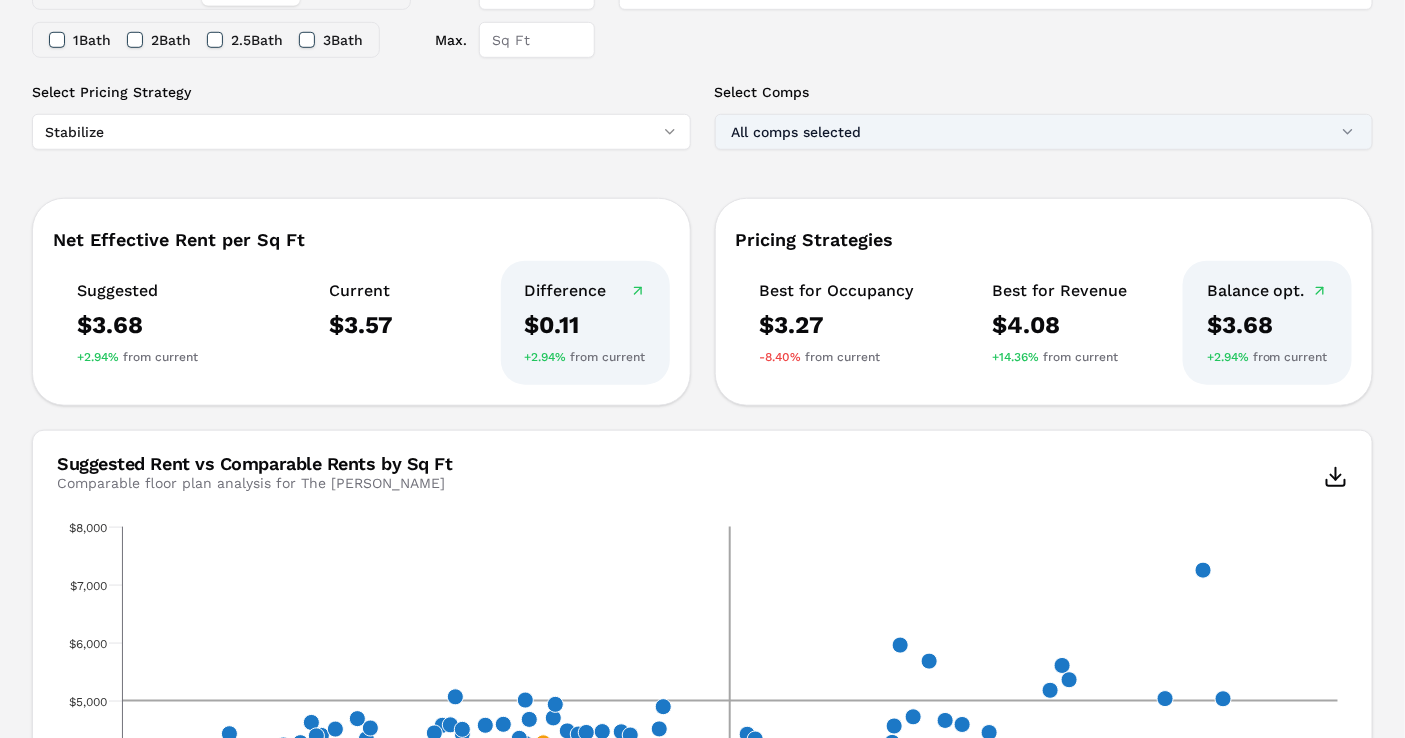 click on "All comps selected" at bounding box center (1044, 132) 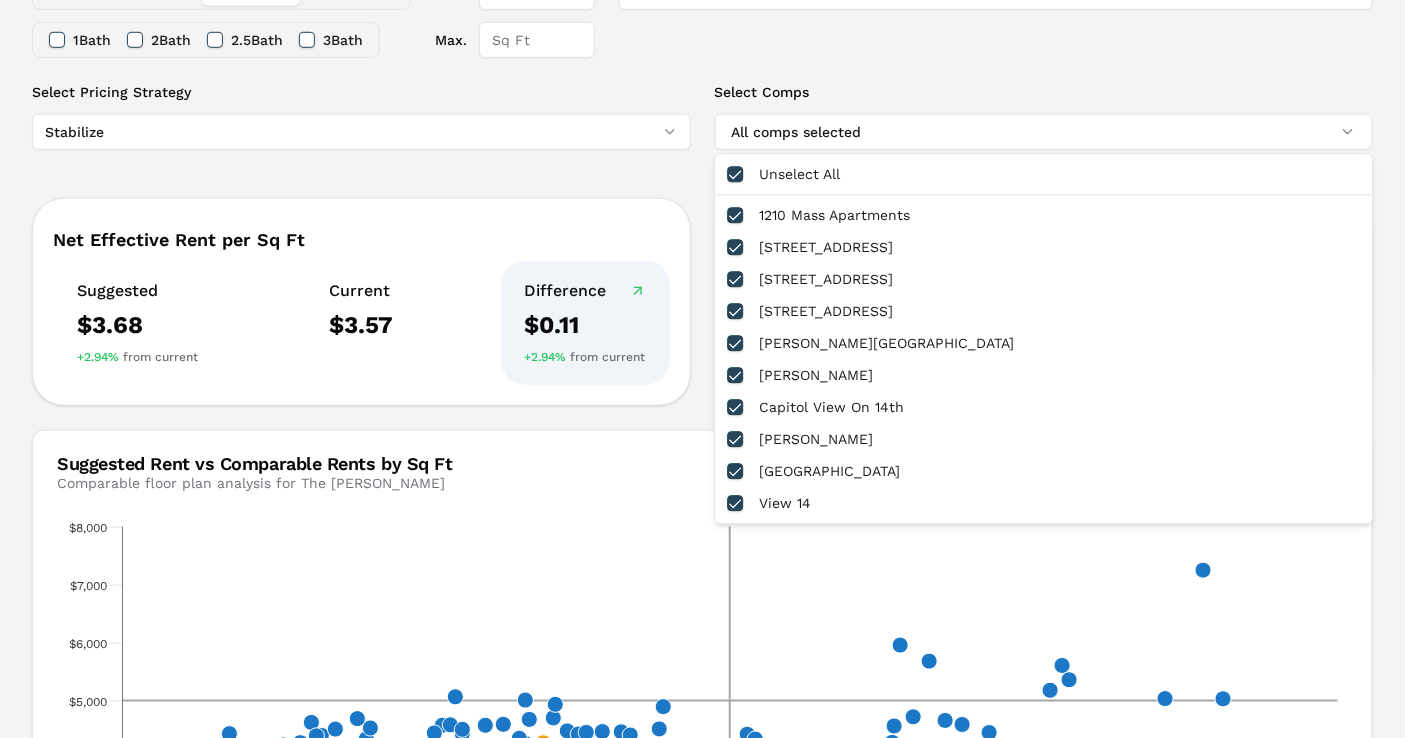 click on "Select Comps" at bounding box center [1044, 92] 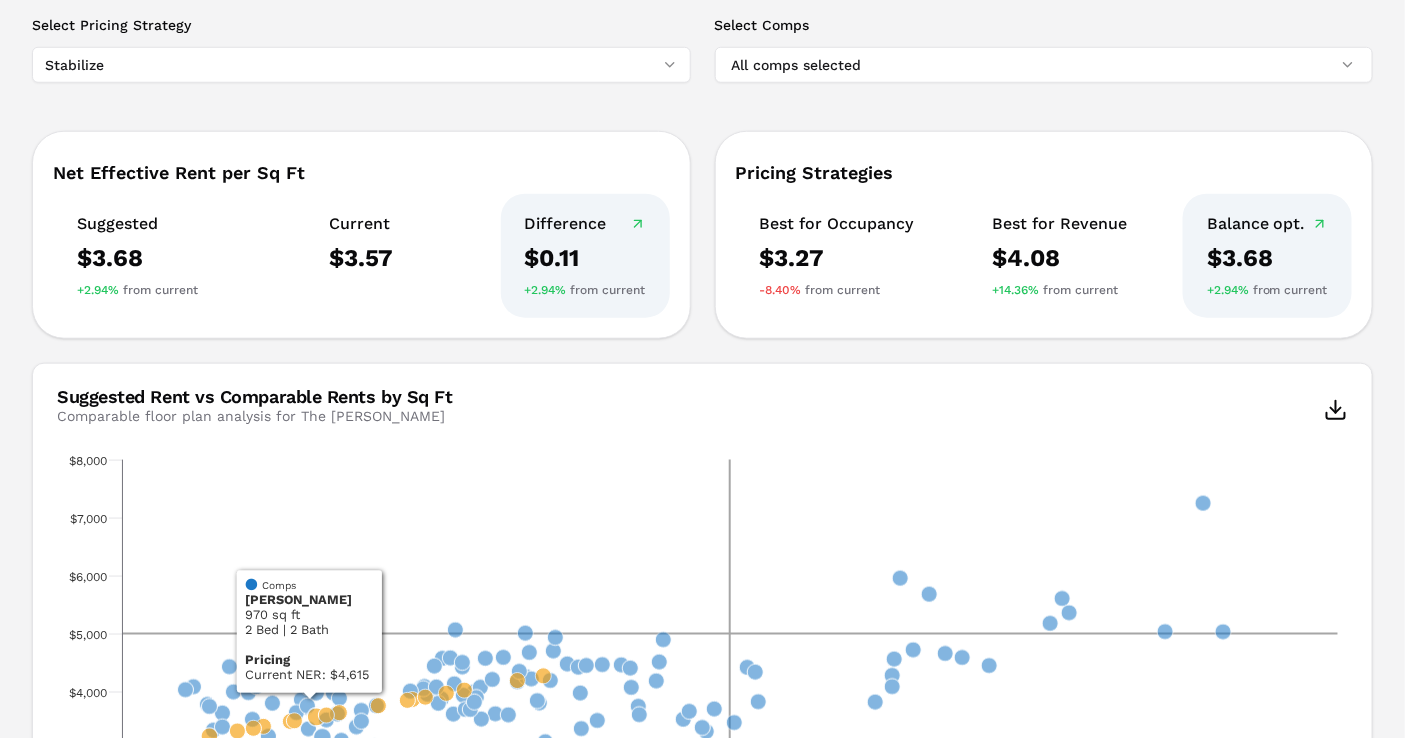 scroll, scrollTop: 333, scrollLeft: 0, axis: vertical 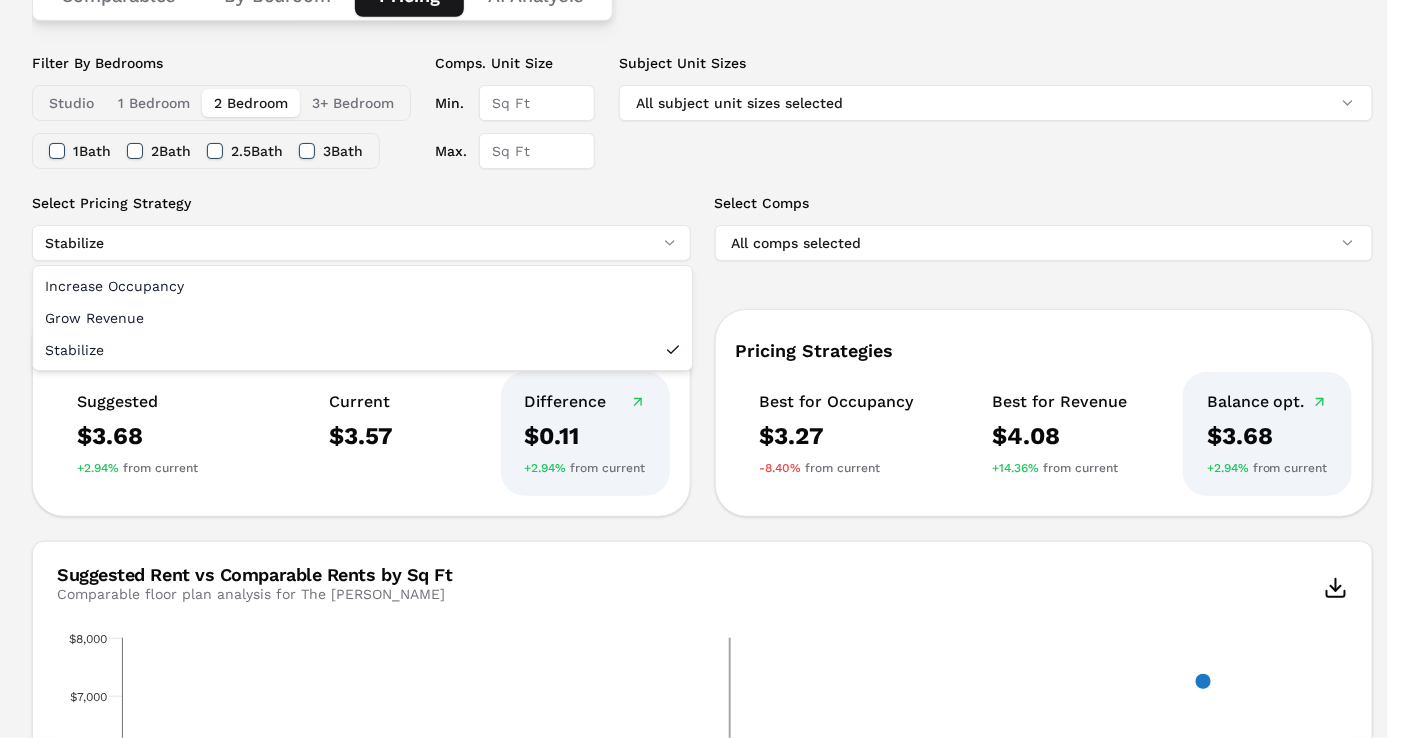 click on "MARKERR home markets properties Portfolio reports Search by MSA, ZIP, Property Name, or Address E MARKERR Toggle menu Search by MSA, ZIP, Property Name, or Address home markets properties Portfolio reports E The Ellington A++ 1301 U St NW ,  Washington ,  DC ,   20009 Toggle portfolio menu 1954 190 1 Bedroom 2 Bedroom NER $2,890 +4.51% NER / Sq Ft $3.36 +2.75% Asking Rent $3,468 +2.81% Concessions $6,935 Comparables By Bedroom Pricing AI Analysis Filter By Bedrooms Studio 1 Bedroom 2 Bedroom 3+ Bedroom 1  Bath 2  Bath 2.5  Bath 3  Bath Comps. Unit Size Min. Max. Subject Unit Sizes All subject unit sizes selected Select Pricing Strategy Stabilize Select Comps All comps selected Net Effective Rent per Sq Ft Suggested   $3.68 +2.94%   from current Current   $3.57 Difference   $0.11 +2.94%   from current Pricing Strategies Best for Occupancy   $3.27 -8.40%   from current Best for Revenue   $4.08 +14.36%   from current Balance opt.   $3.68 +2.94%   from current Suggested Rent vs Comparable Rents by Sq Ft" at bounding box center (702, 1257) 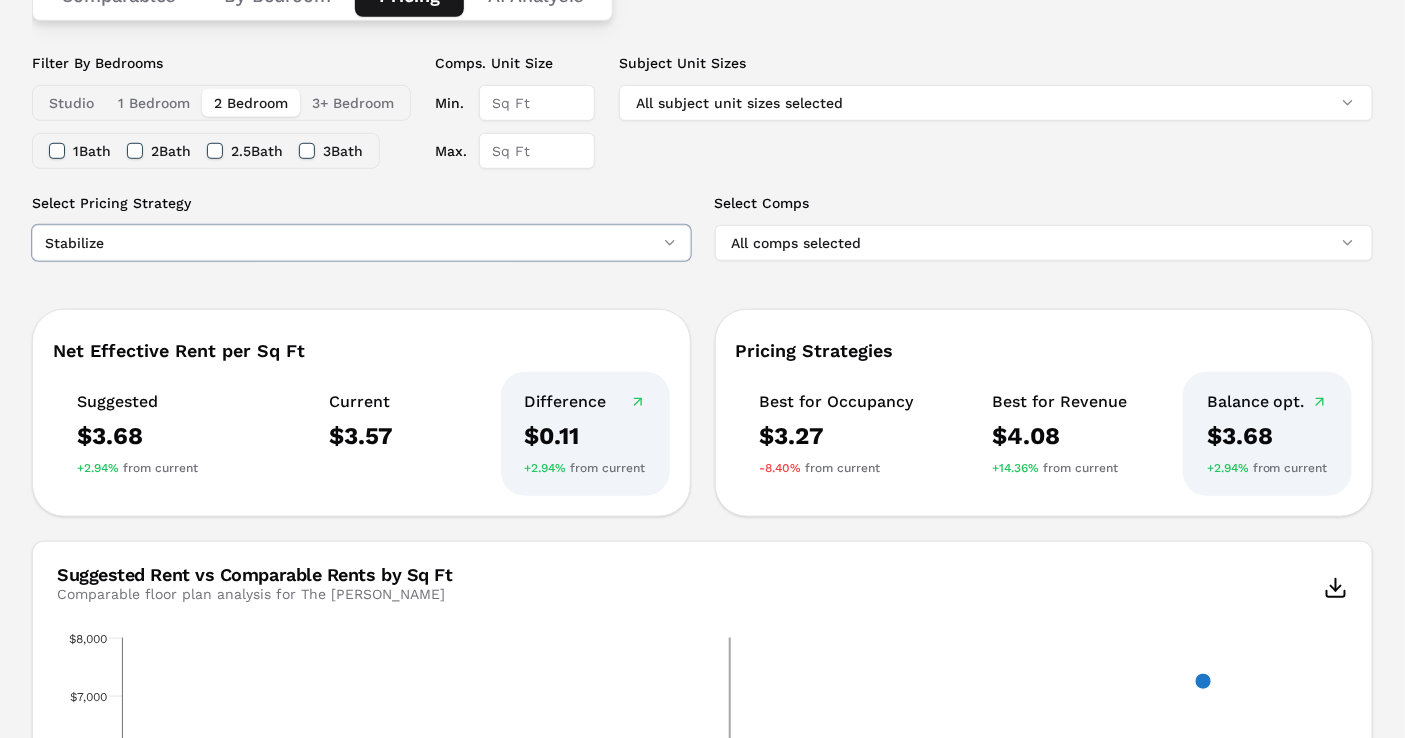 click on "MARKERR home markets properties Portfolio reports Search by MSA, ZIP, Property Name, or Address E MARKERR Toggle menu Search by MSA, ZIP, Property Name, or Address home markets properties Portfolio reports E The Ellington A++ 1301 U St NW ,  Washington ,  DC ,   20009 Toggle portfolio menu 1954 190 1 Bedroom 2 Bedroom NER $2,890 +4.51% NER / Sq Ft $3.36 +2.75% Asking Rent $3,468 +2.81% Concessions $6,935 Comparables By Bedroom Pricing AI Analysis Filter By Bedrooms Studio 1 Bedroom 2 Bedroom 3+ Bedroom 1  Bath 2  Bath 2.5  Bath 3  Bath Comps. Unit Size Min. Max. Subject Unit Sizes All subject unit sizes selected Select Pricing Strategy Stabilize Select Comps All comps selected Net Effective Rent per Sq Ft Suggested   $3.68 +2.94%   from current Current   $3.57 Difference   $0.11 +2.94%   from current Pricing Strategies Best for Occupancy   $3.27 -8.40%   from current Best for Revenue   $4.08 +14.36%   from current Balance opt.   $3.68 +2.94%   from current Suggested Rent vs Comparable Rents by Sq Ft" at bounding box center (702, 1257) 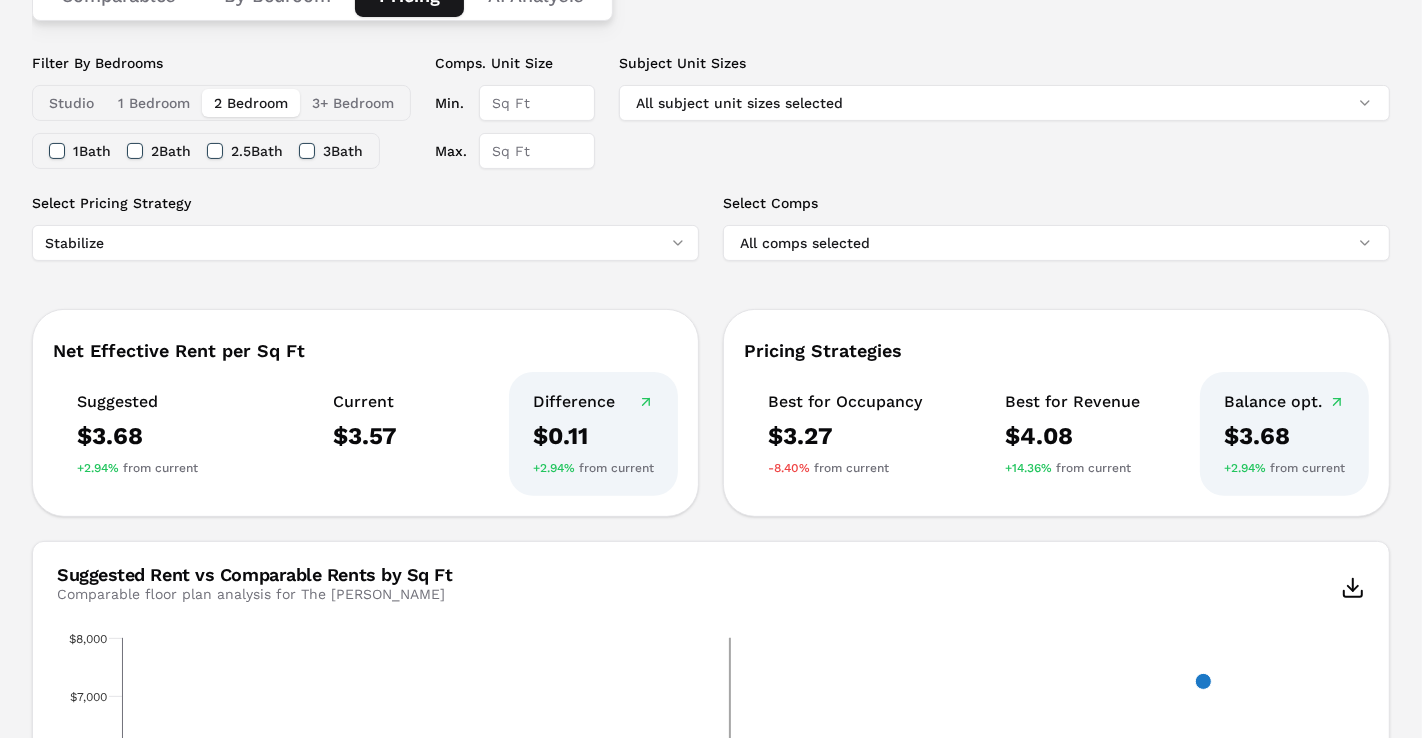 click on "MARKERR home markets properties Portfolio reports Search by MSA, ZIP, Property Name, or Address E MARKERR Toggle menu Search by MSA, ZIP, Property Name, or Address home markets properties Portfolio reports E The Ellington A++ 1301 U St NW ,  Washington ,  DC ,   20009 Toggle portfolio menu 1954 190 1 Bedroom 2 Bedroom NER $2,890 +4.51% NER / Sq Ft $3.36 +2.75% Asking Rent $3,468 +2.81% Concessions $6,935 Comparables By Bedroom Pricing AI Analysis Filter By Bedrooms Studio 1 Bedroom 2 Bedroom 3+ Bedroom 1  Bath 2  Bath 2.5  Bath 3  Bath Comps. Unit Size Min. Max. Subject Unit Sizes All subject unit sizes selected Select Pricing Strategy Stabilize Select Comps All comps selected Net Effective Rent per Sq Ft Suggested   $3.68 +2.94%   from current Current   $3.57 Difference   $0.11 +2.94%   from current Pricing Strategies Best for Occupancy   $3.27 -8.40%   from current Best for Revenue   $4.08 +14.36%   from current Balance opt.   $3.68 +2.94%   from current Suggested Rent vs Comparable Rents by Sq Ft" at bounding box center (711, 1257) 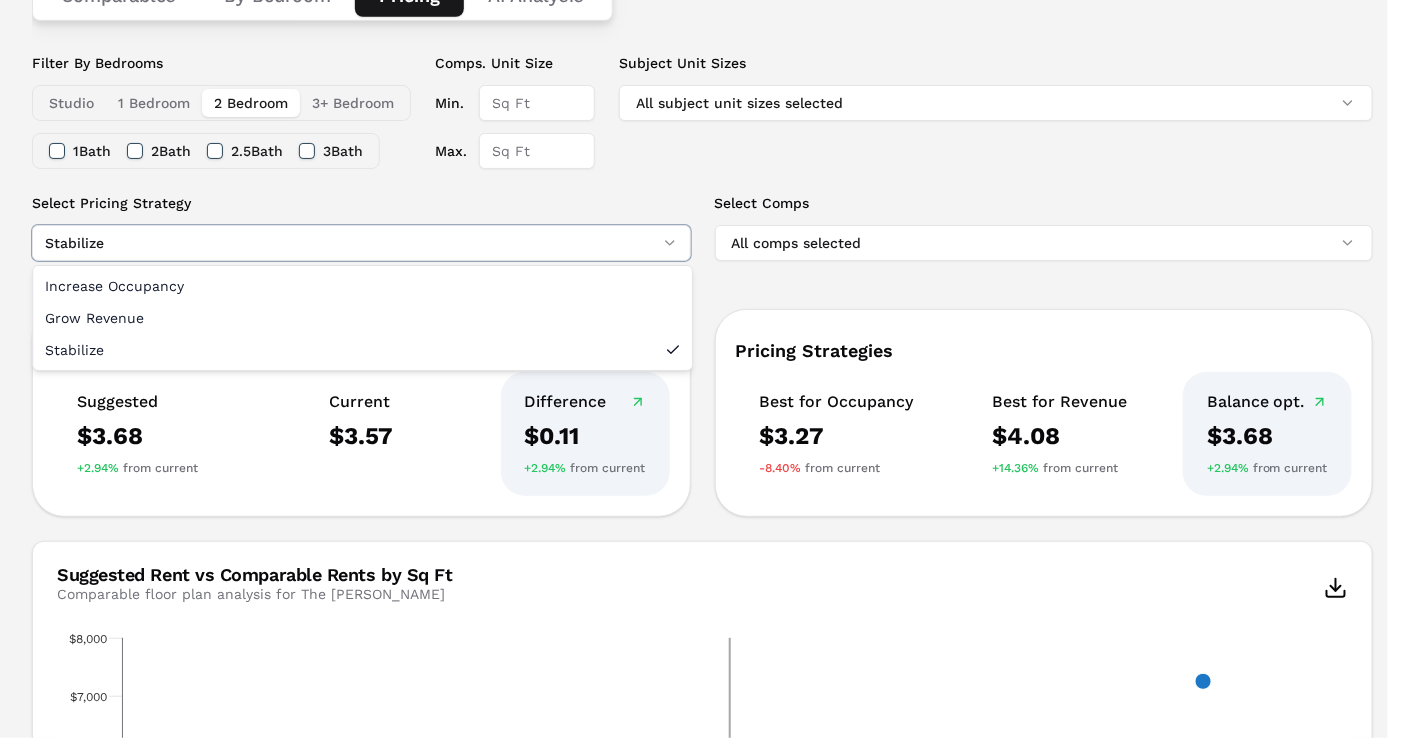 click on "MARKERR home markets properties Portfolio reports Search by MSA, ZIP, Property Name, or Address E MARKERR Toggle menu Search by MSA, ZIP, Property Name, or Address home markets properties Portfolio reports E The Ellington A++ 1301 U St NW ,  Washington ,  DC ,   20009 Toggle portfolio menu 1954 190 1 Bedroom 2 Bedroom NER $2,890 +4.51% NER / Sq Ft $3.36 +2.75% Asking Rent $3,468 +2.81% Concessions $6,935 Comparables By Bedroom Pricing AI Analysis Filter By Bedrooms Studio 1 Bedroom 2 Bedroom 3+ Bedroom 1  Bath 2  Bath 2.5  Bath 3  Bath Comps. Unit Size Min. Max. Subject Unit Sizes All subject unit sizes selected Select Pricing Strategy Stabilize Select Comps All comps selected Net Effective Rent per Sq Ft Suggested   $3.68 +2.94%   from current Current   $3.57 Difference   $0.11 +2.94%   from current Pricing Strategies Best for Occupancy   $3.27 -8.40%   from current Best for Revenue   $4.08 +14.36%   from current Balance opt.   $3.68 +2.94%   from current Suggested Rent vs Comparable Rents by Sq Ft" at bounding box center (702, 1257) 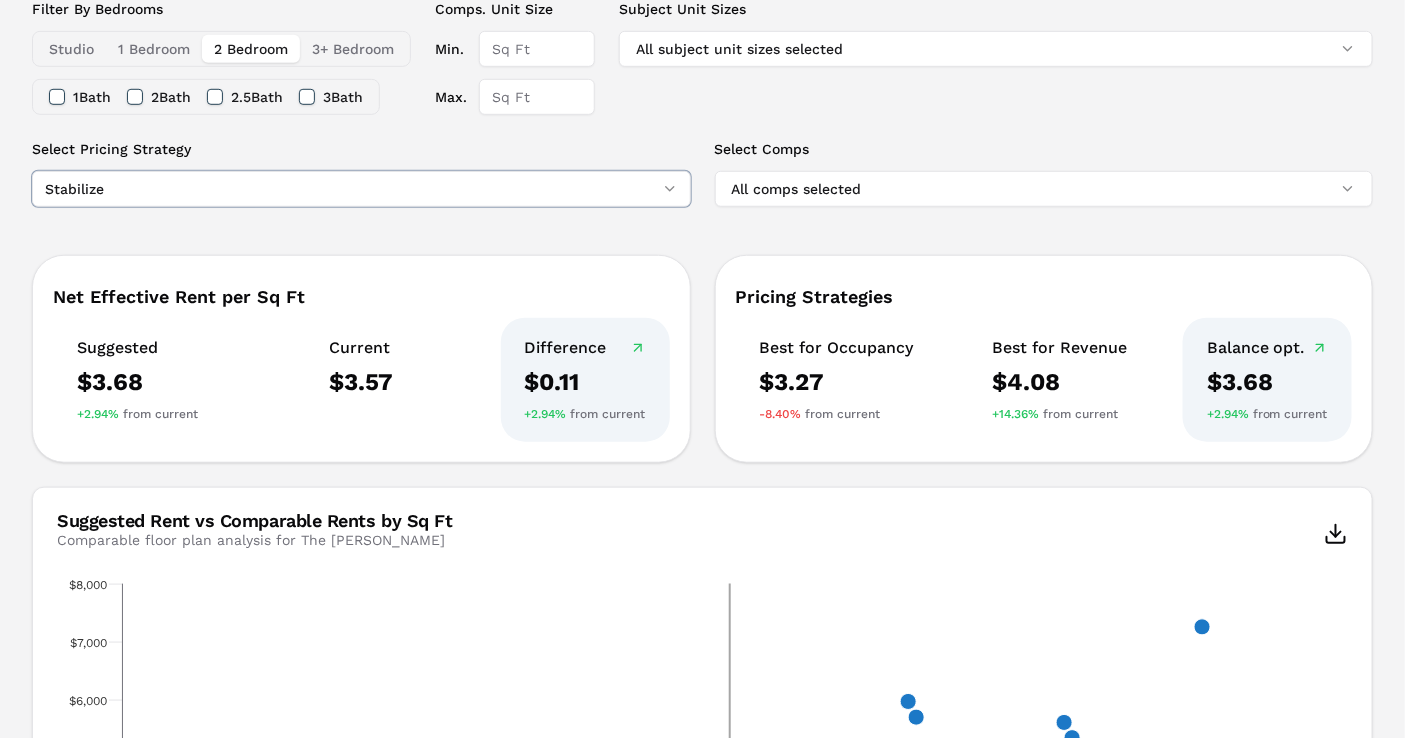 scroll, scrollTop: 333, scrollLeft: 0, axis: vertical 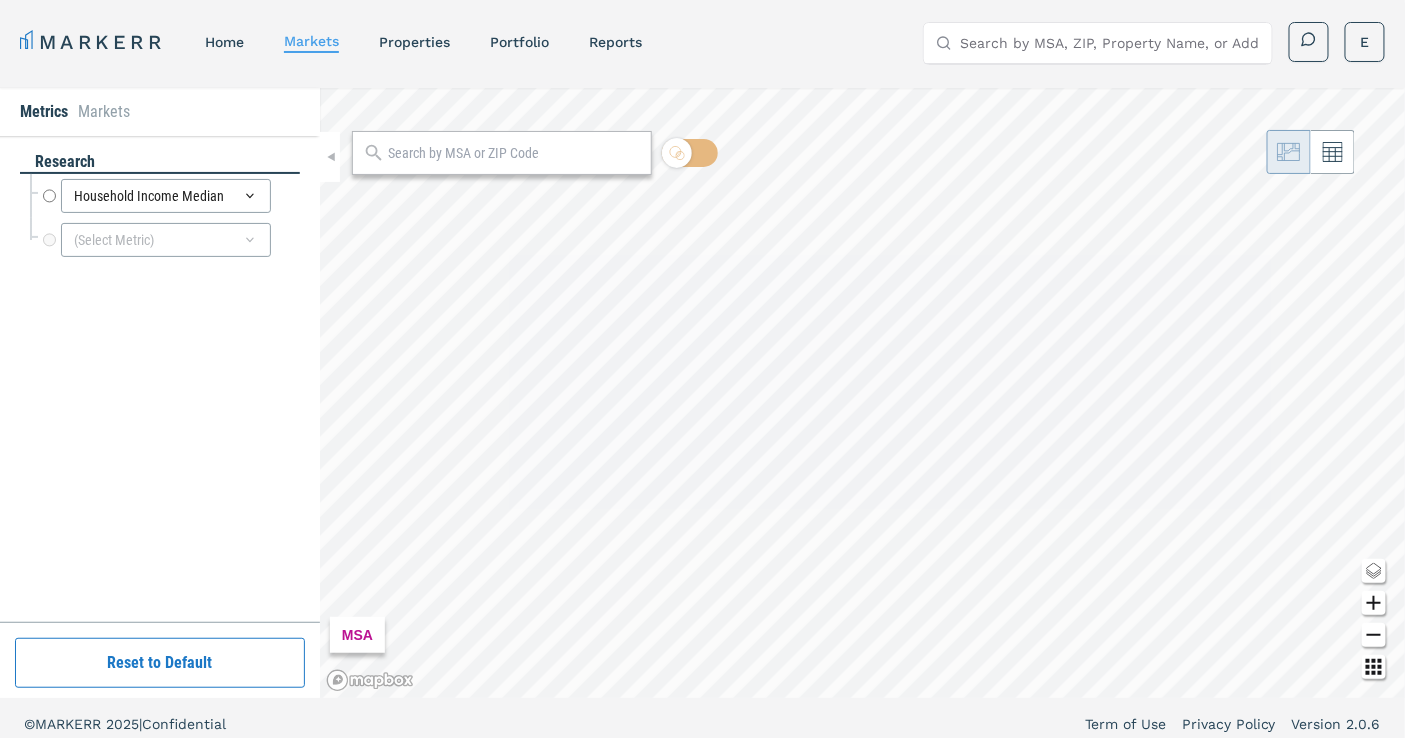 radio on "true" 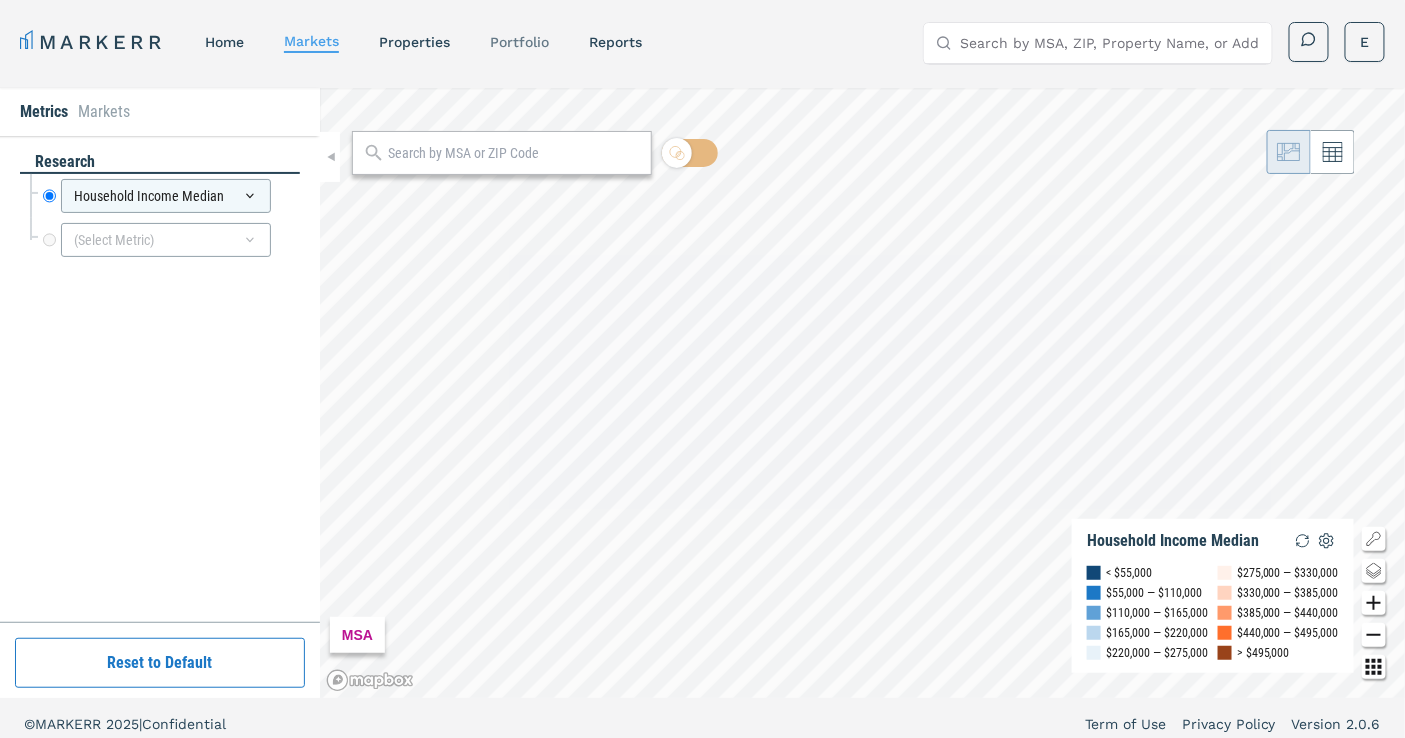 click on "Portfolio" at bounding box center [519, 42] 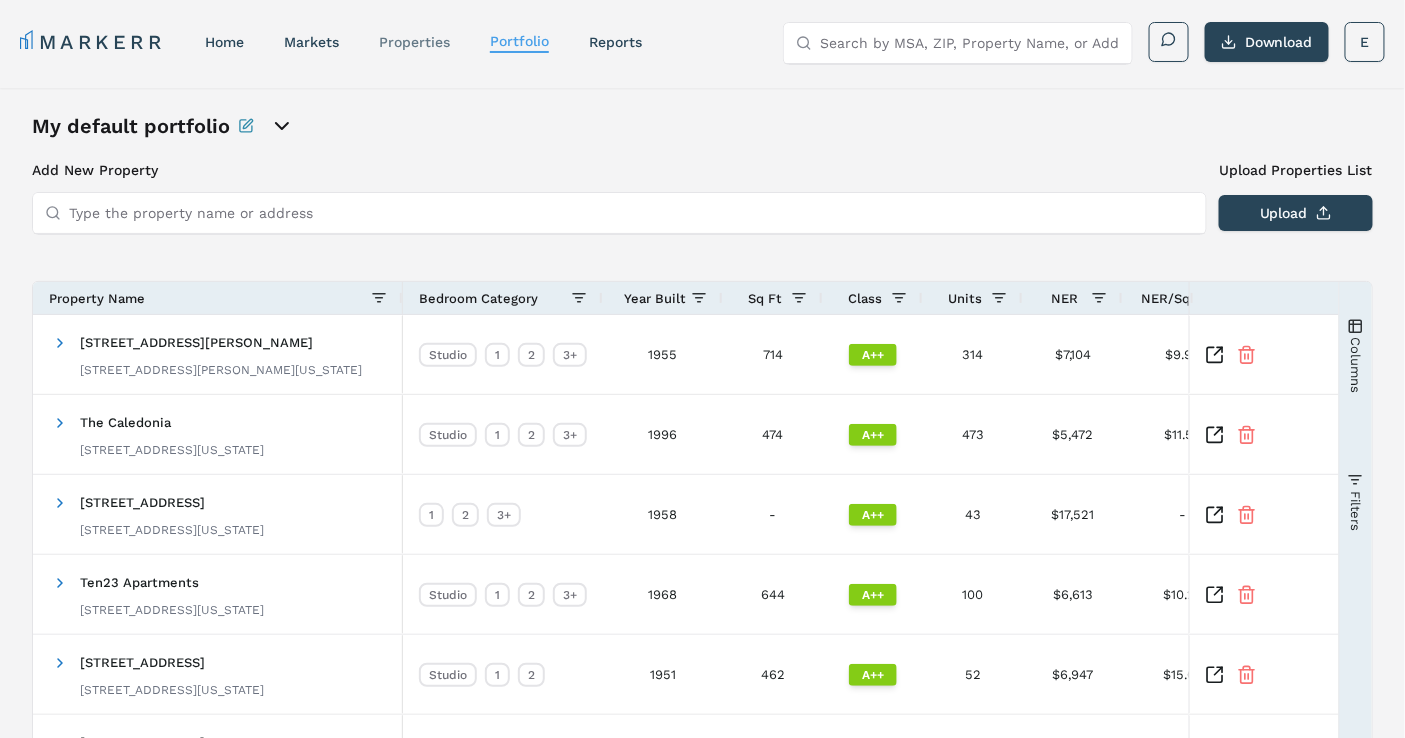 click on "properties" at bounding box center [414, 42] 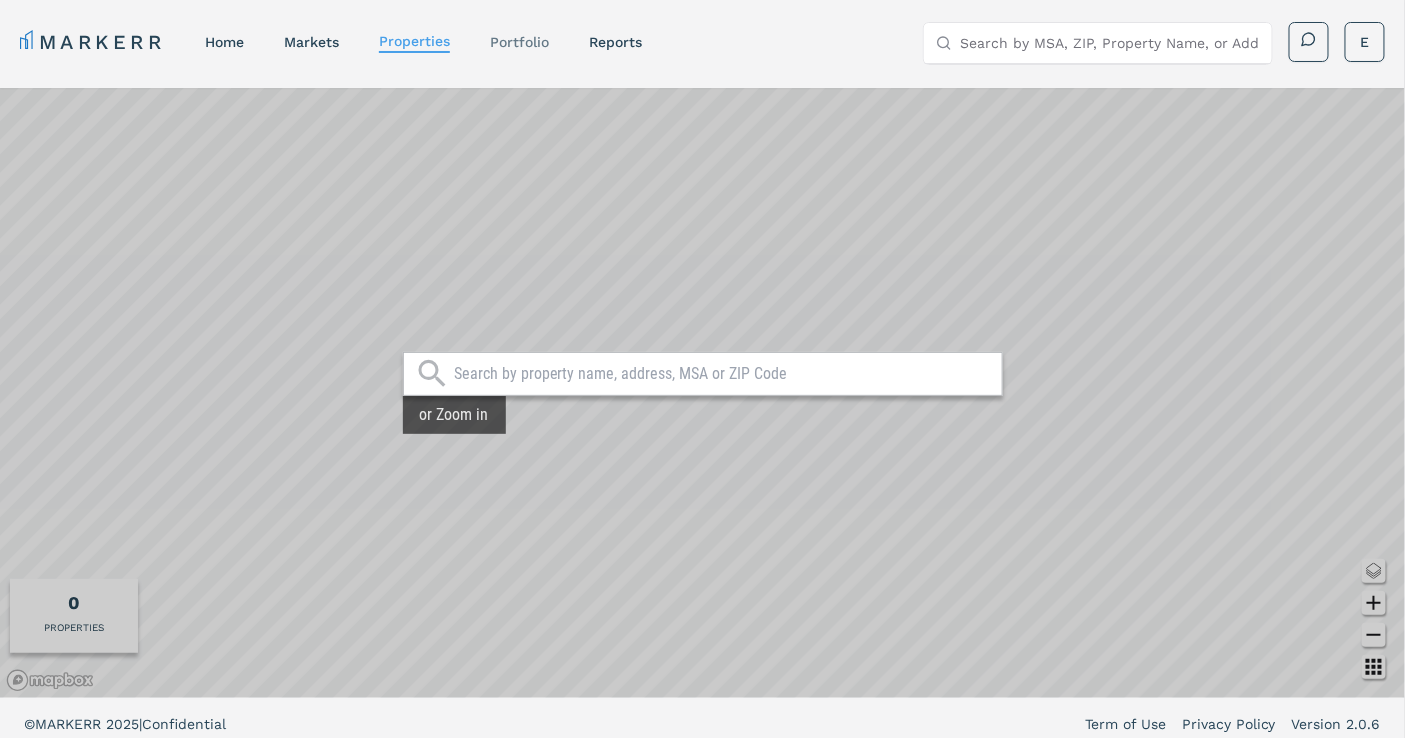 click on "Portfolio" at bounding box center (519, 42) 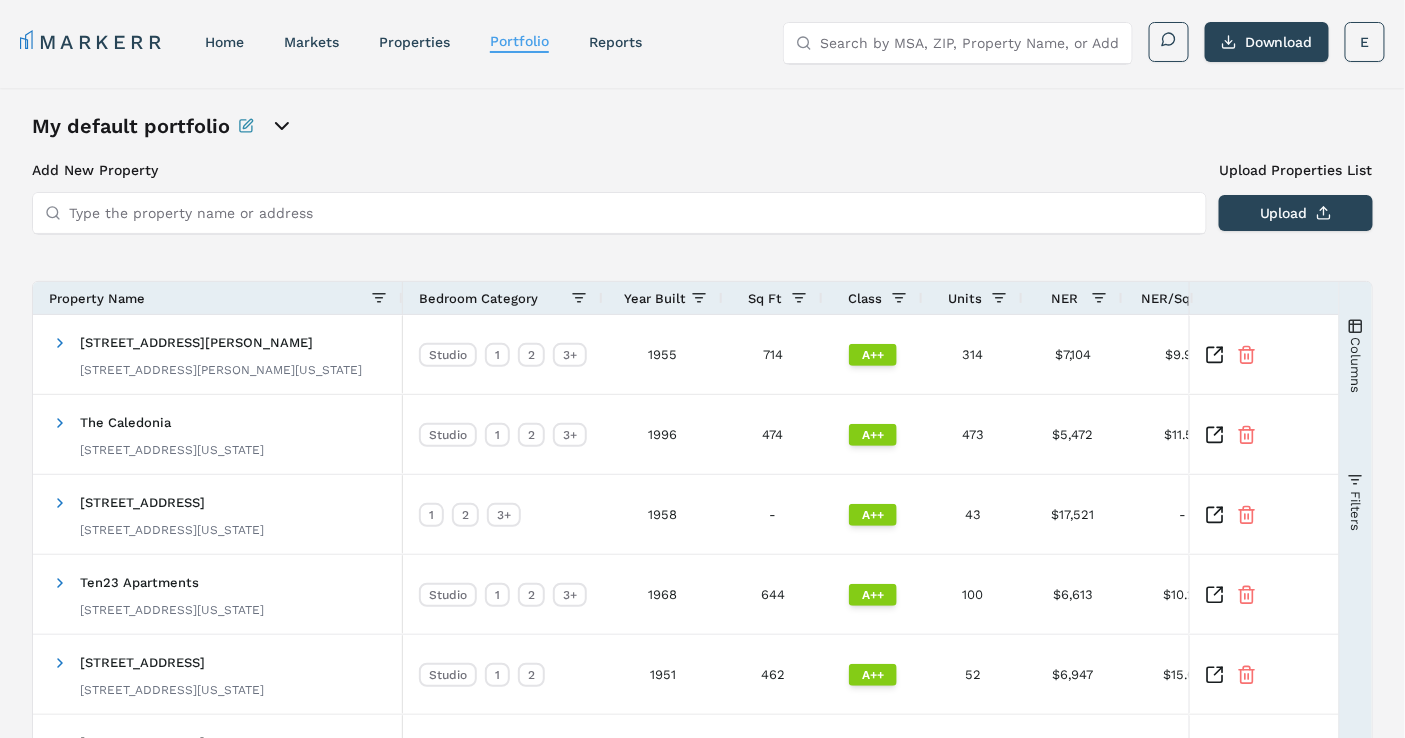 click on "My default portfolio" at bounding box center [702, 126] 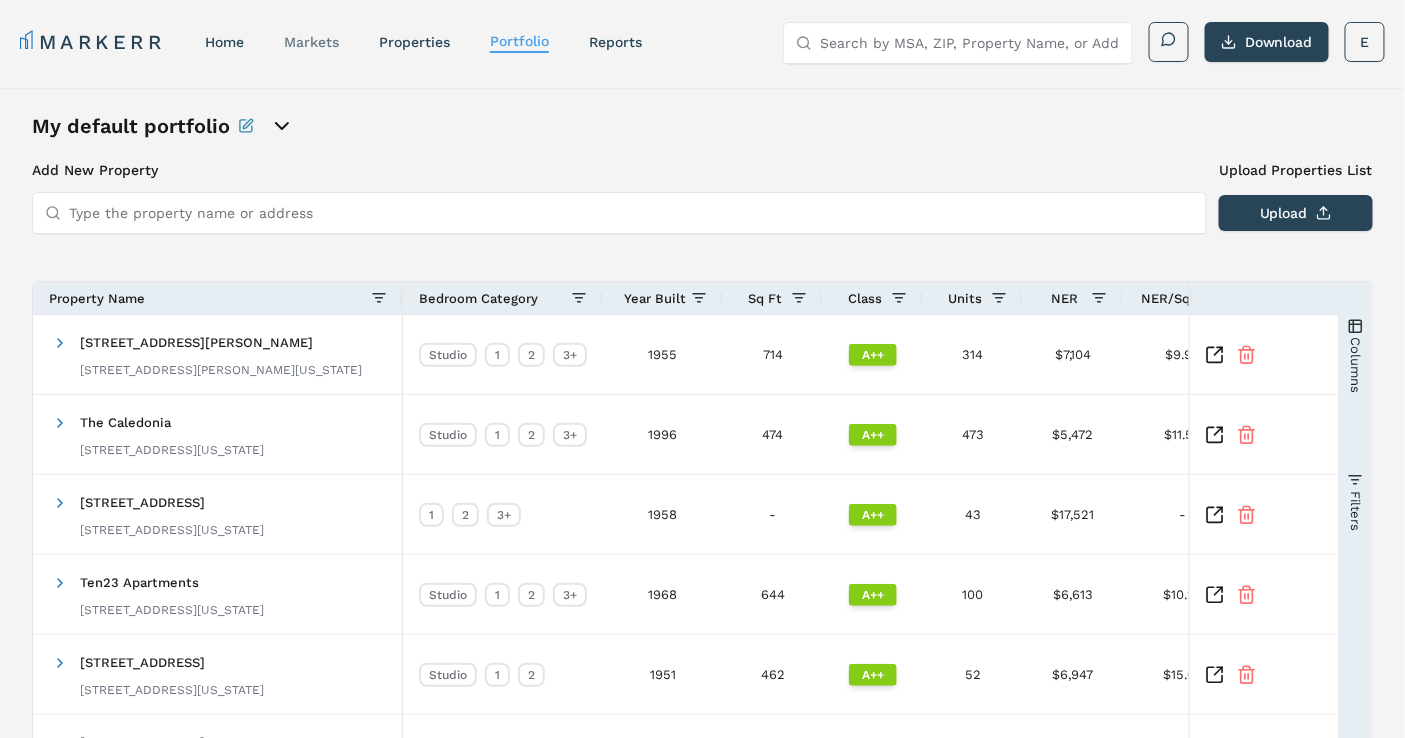 click on "markets" at bounding box center [311, 42] 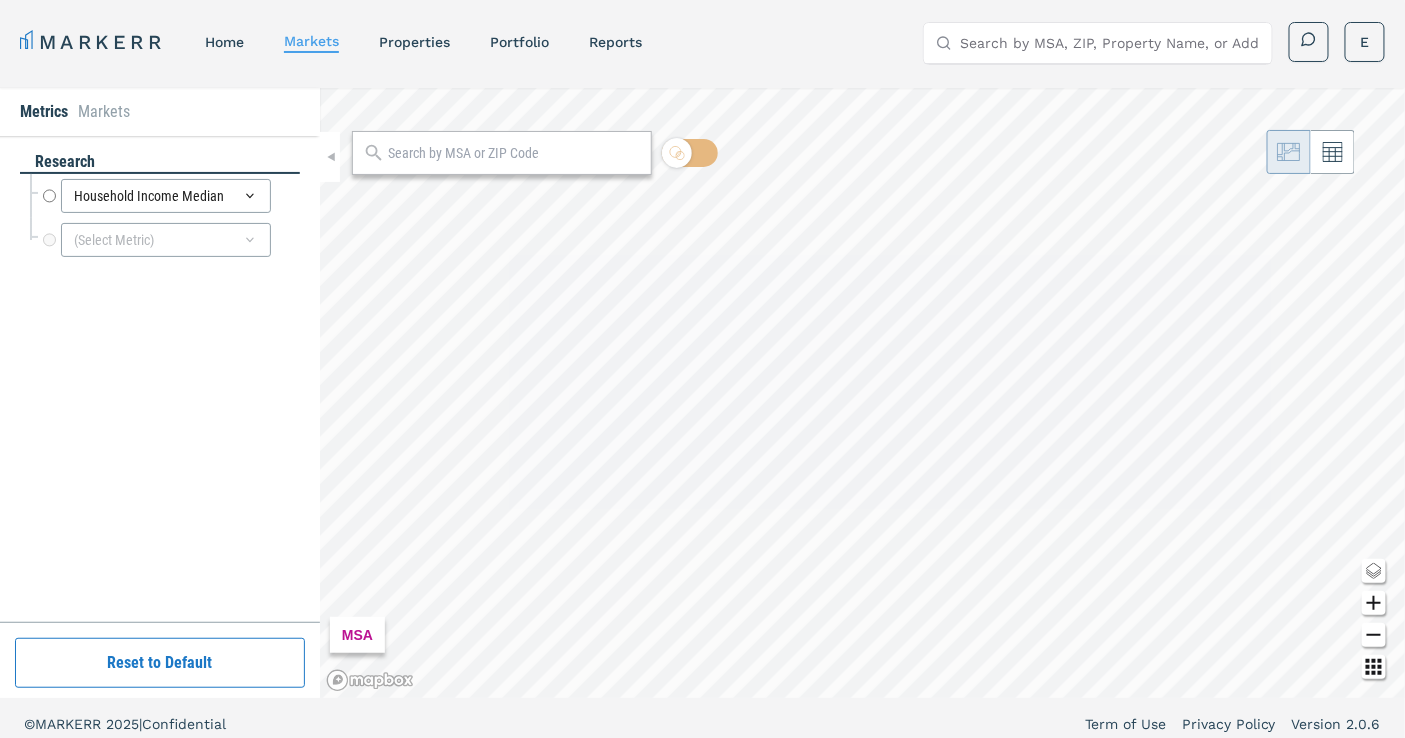 radio on "true" 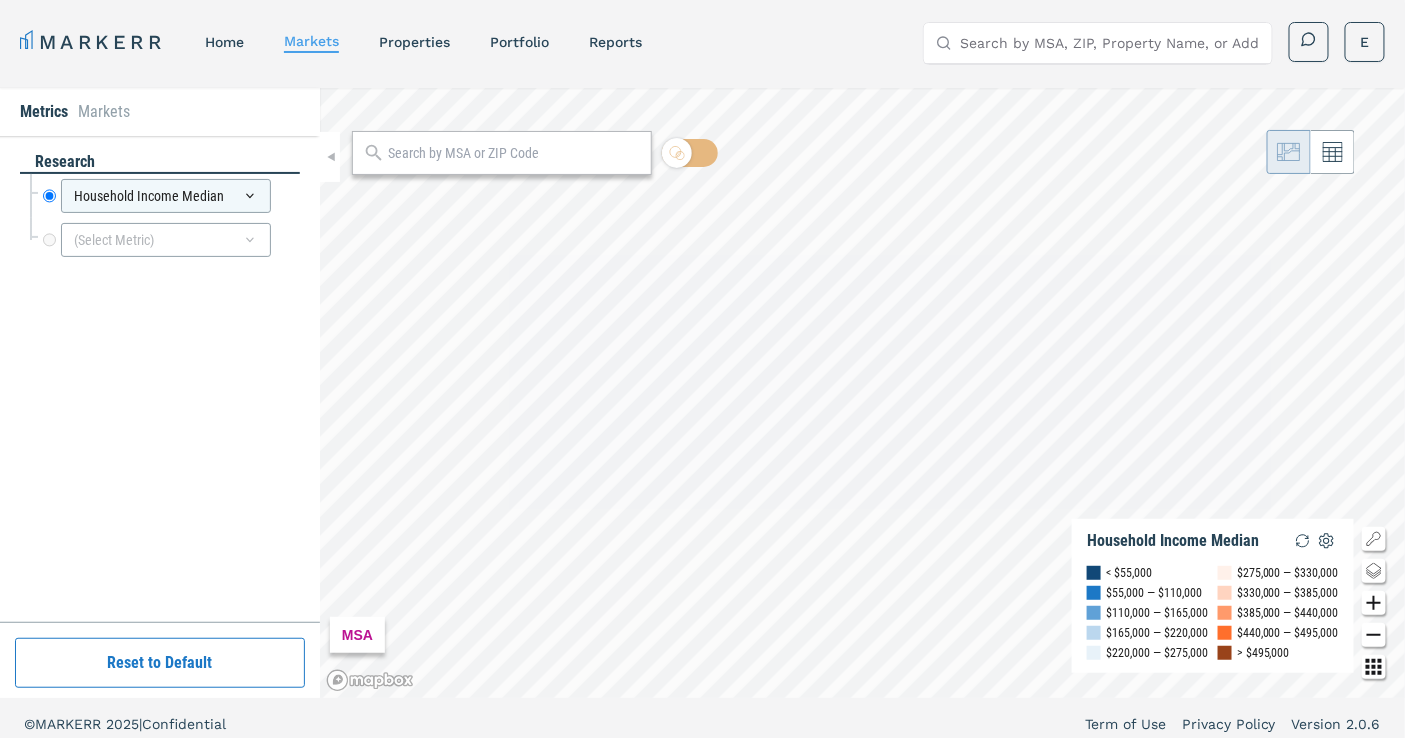 click at bounding box center (514, 153) 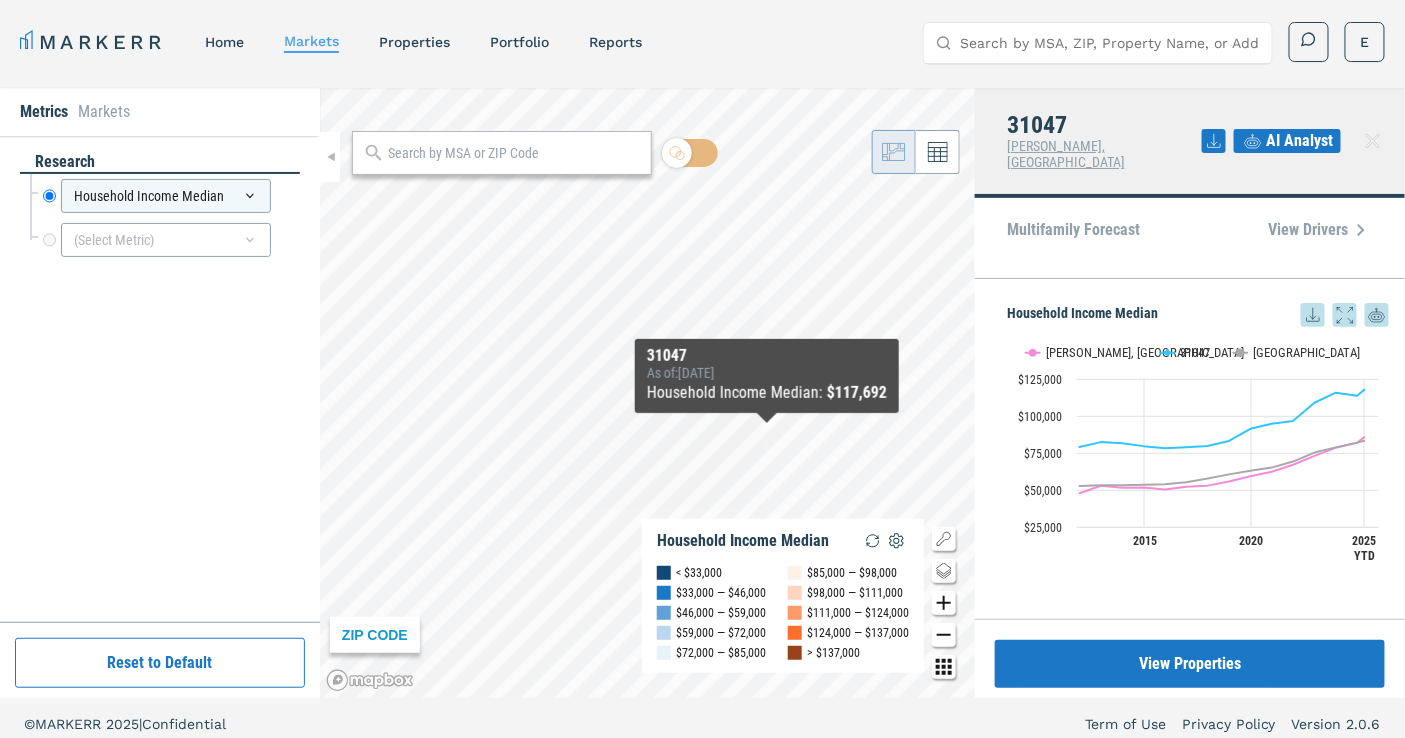 scroll, scrollTop: 12, scrollLeft: 0, axis: vertical 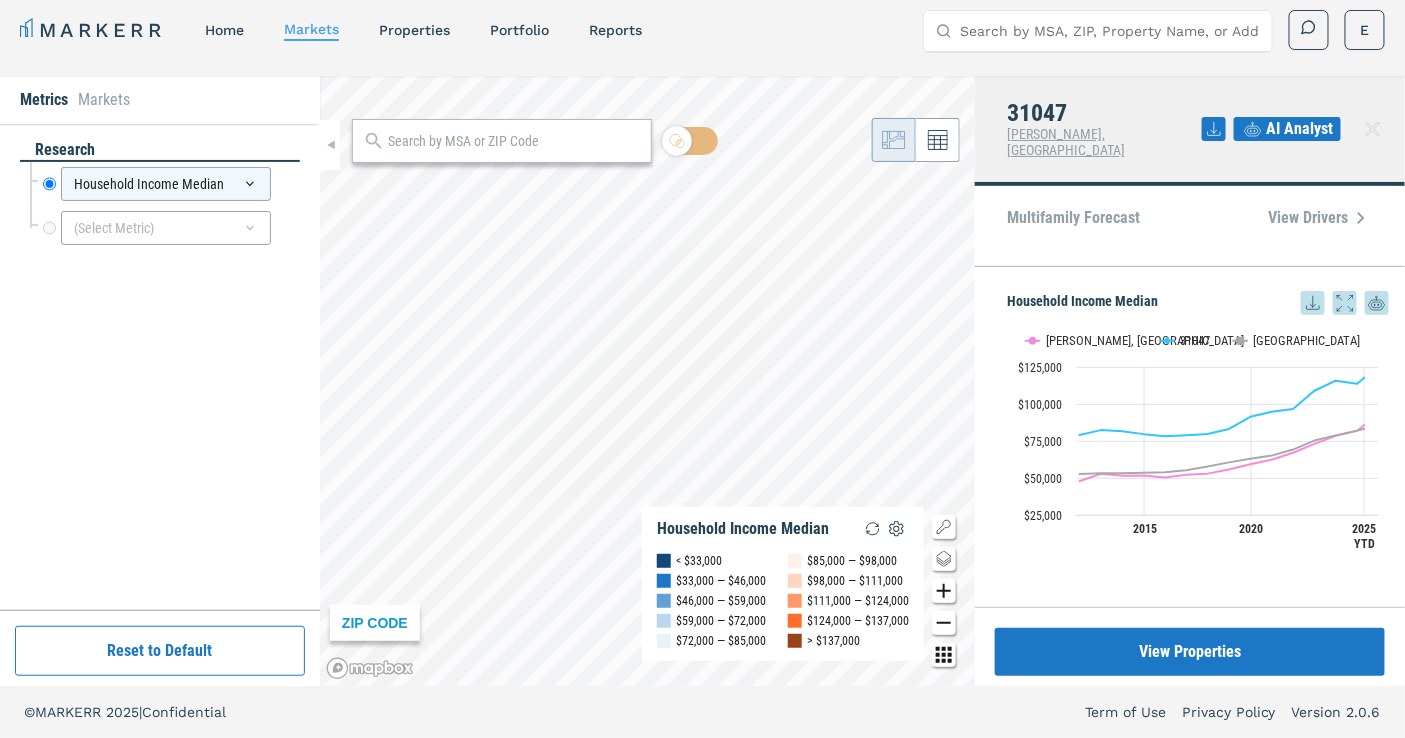click 